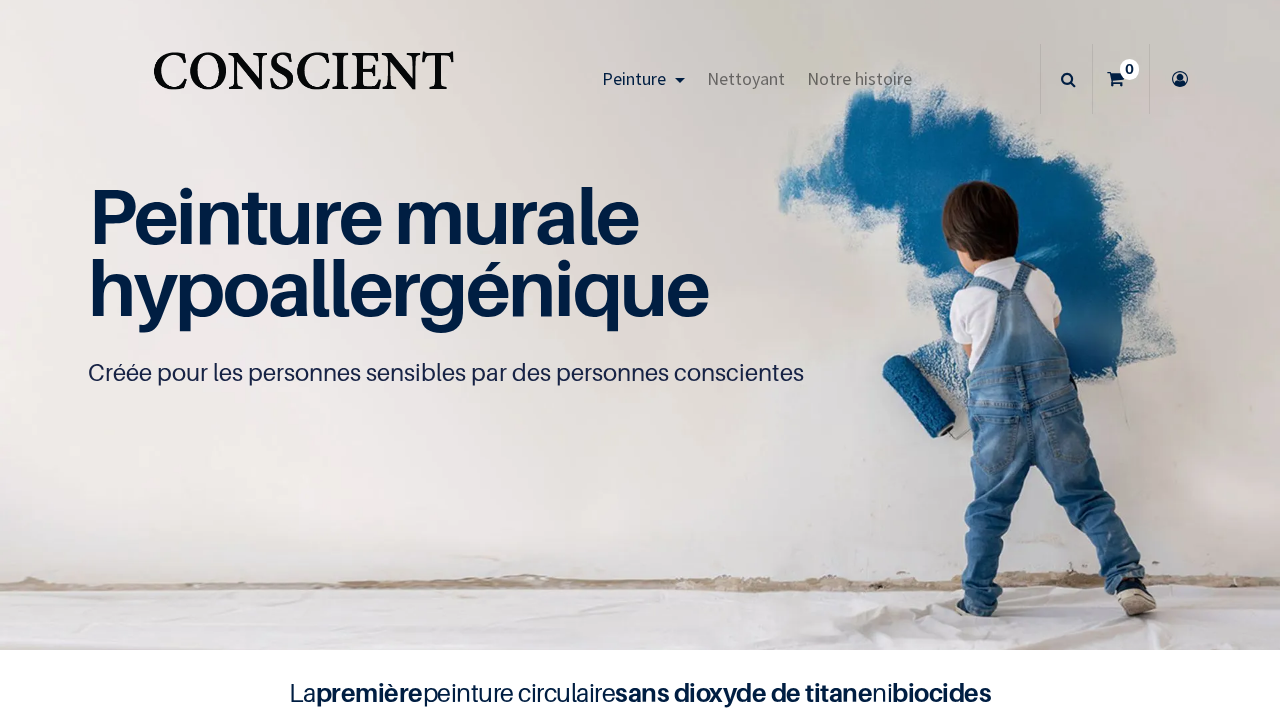 scroll, scrollTop: 0, scrollLeft: 0, axis: both 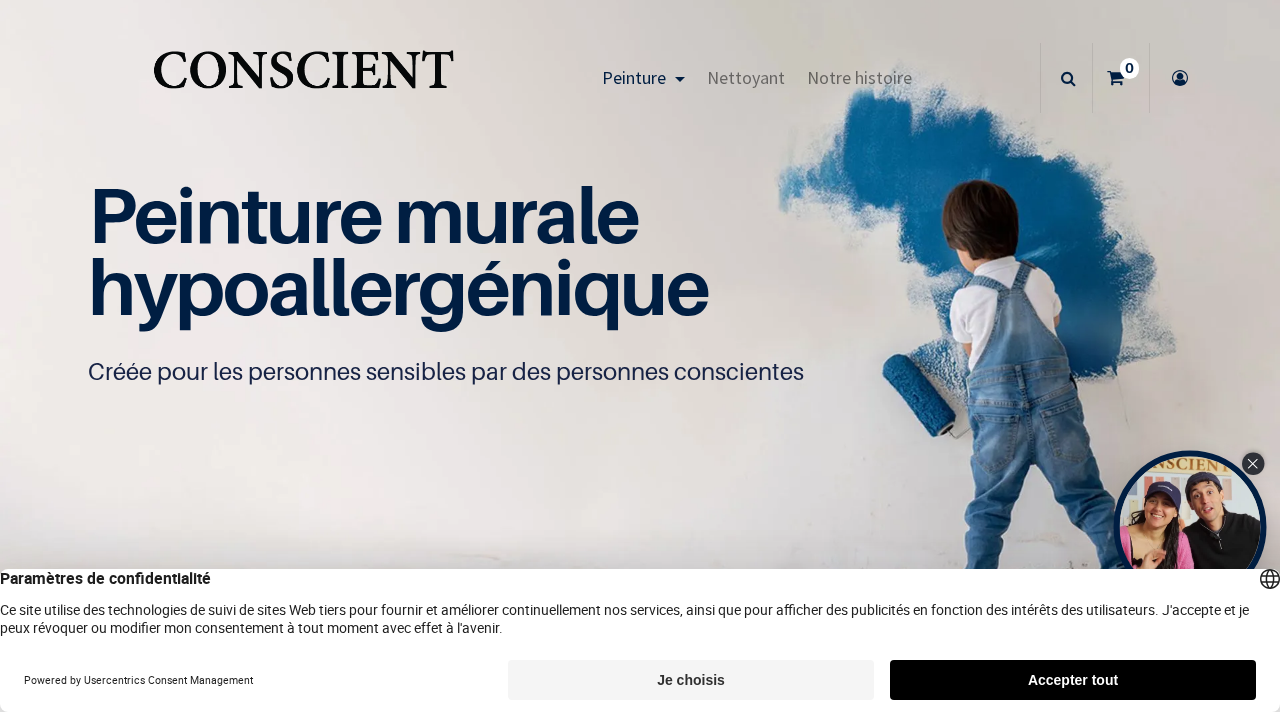 click 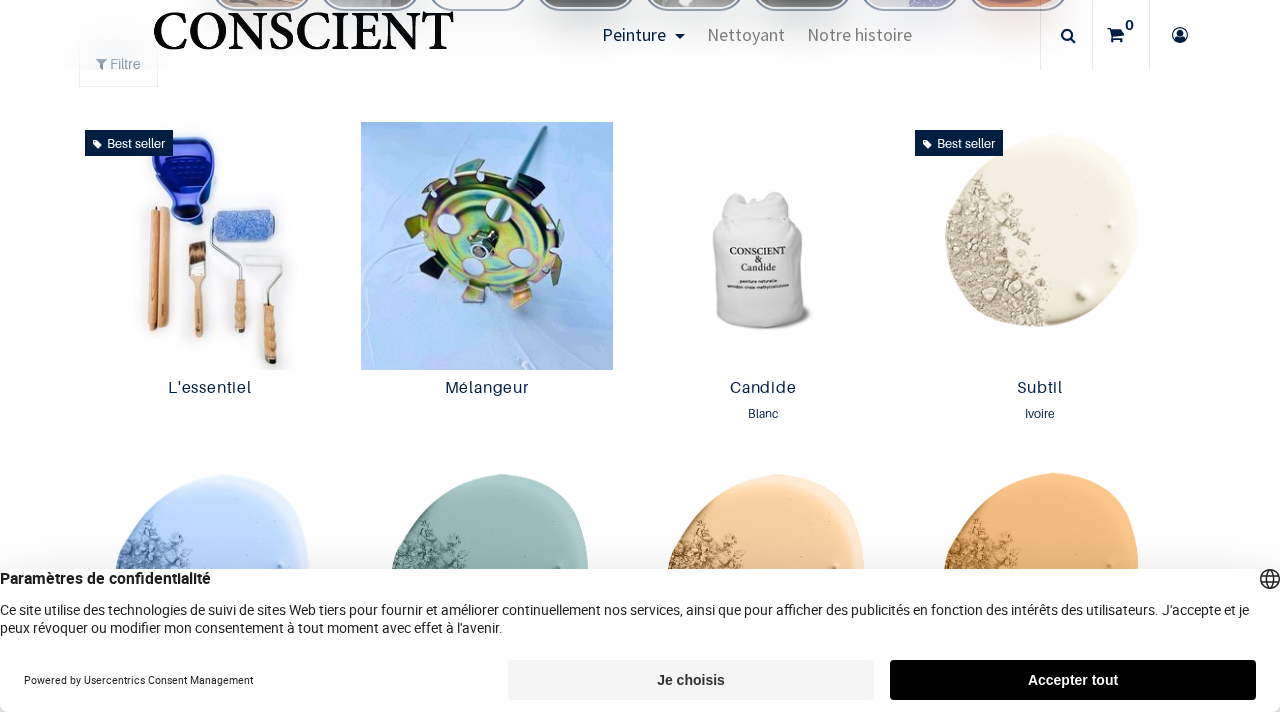 scroll, scrollTop: 1062, scrollLeft: 0, axis: vertical 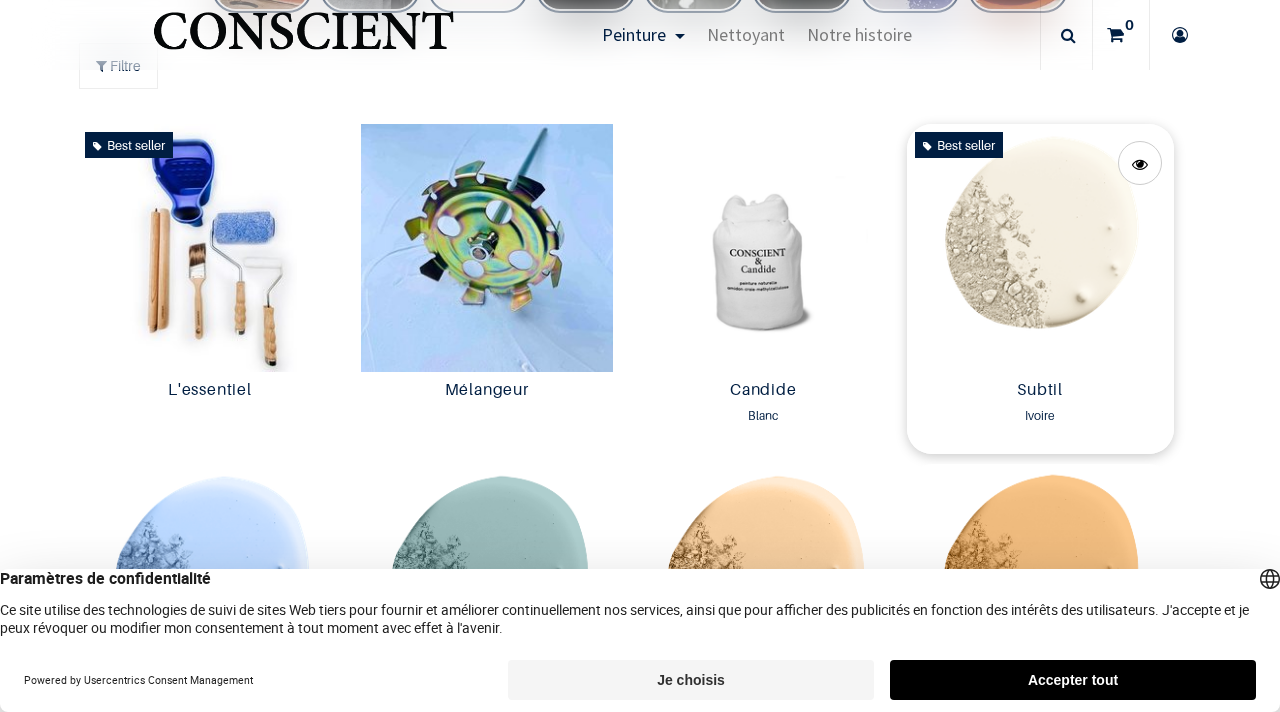 click at bounding box center [1040, 248] 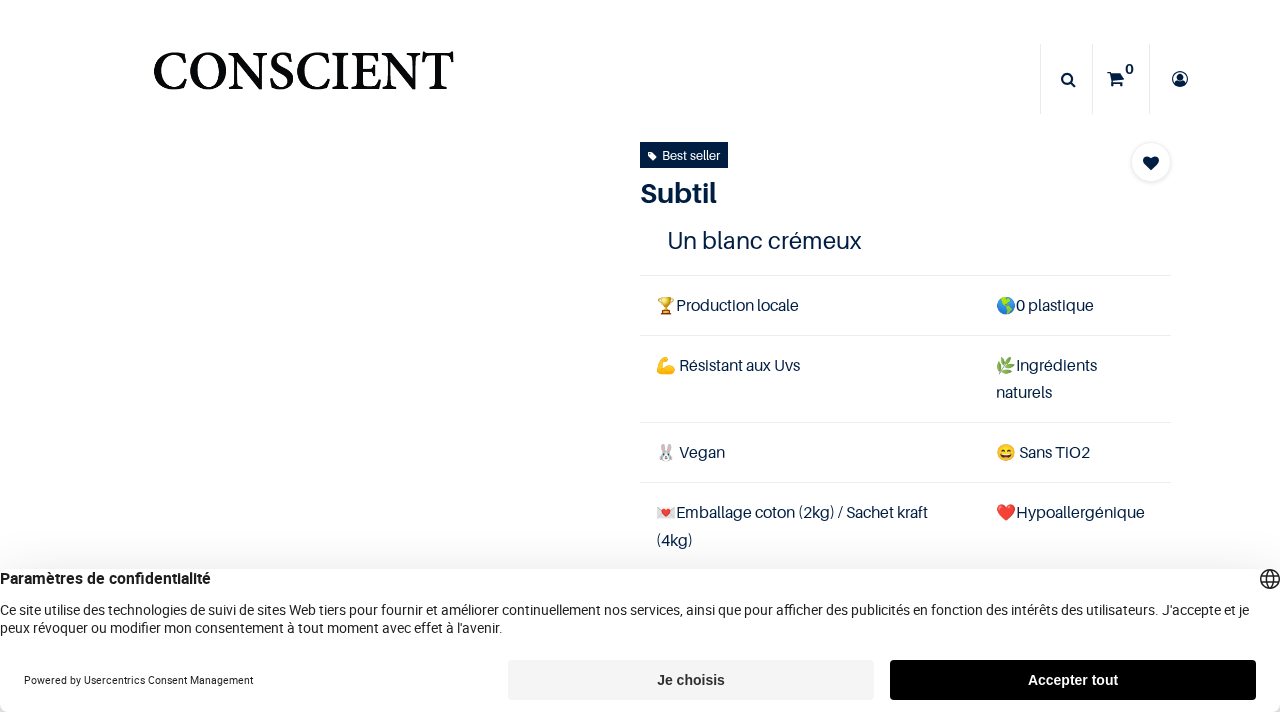 scroll, scrollTop: 0, scrollLeft: 0, axis: both 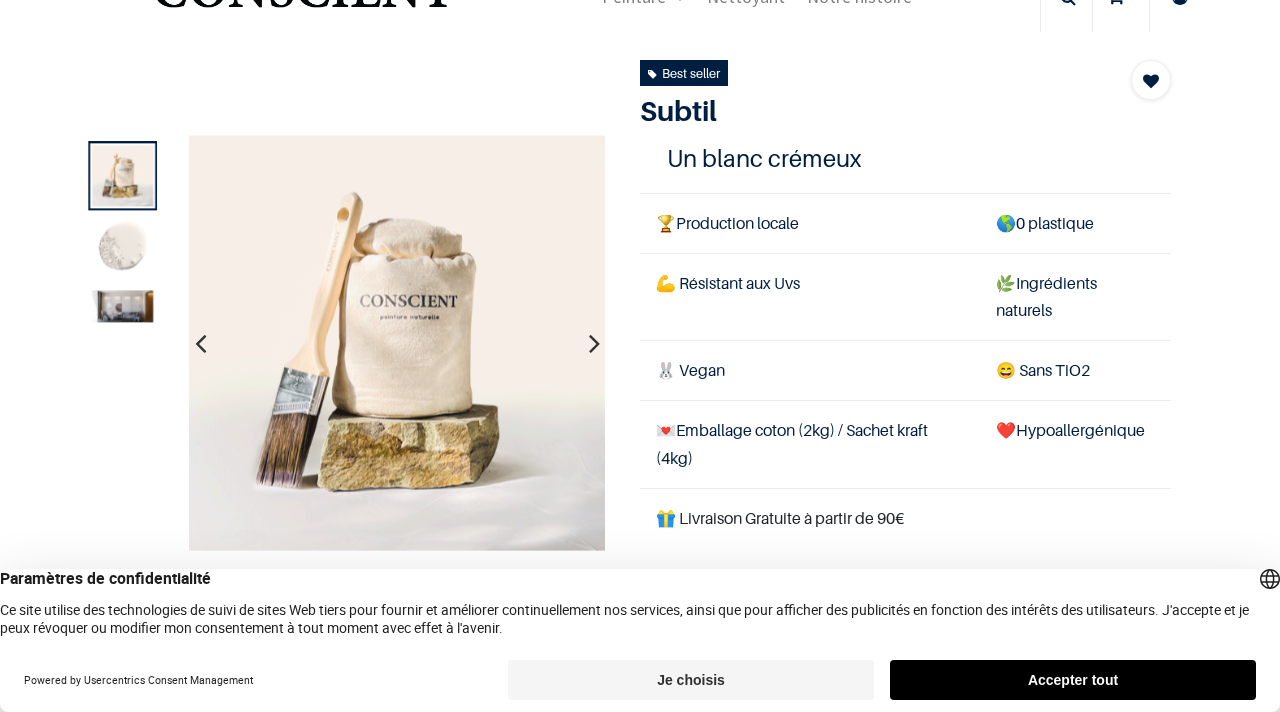 click at bounding box center [122, 248] 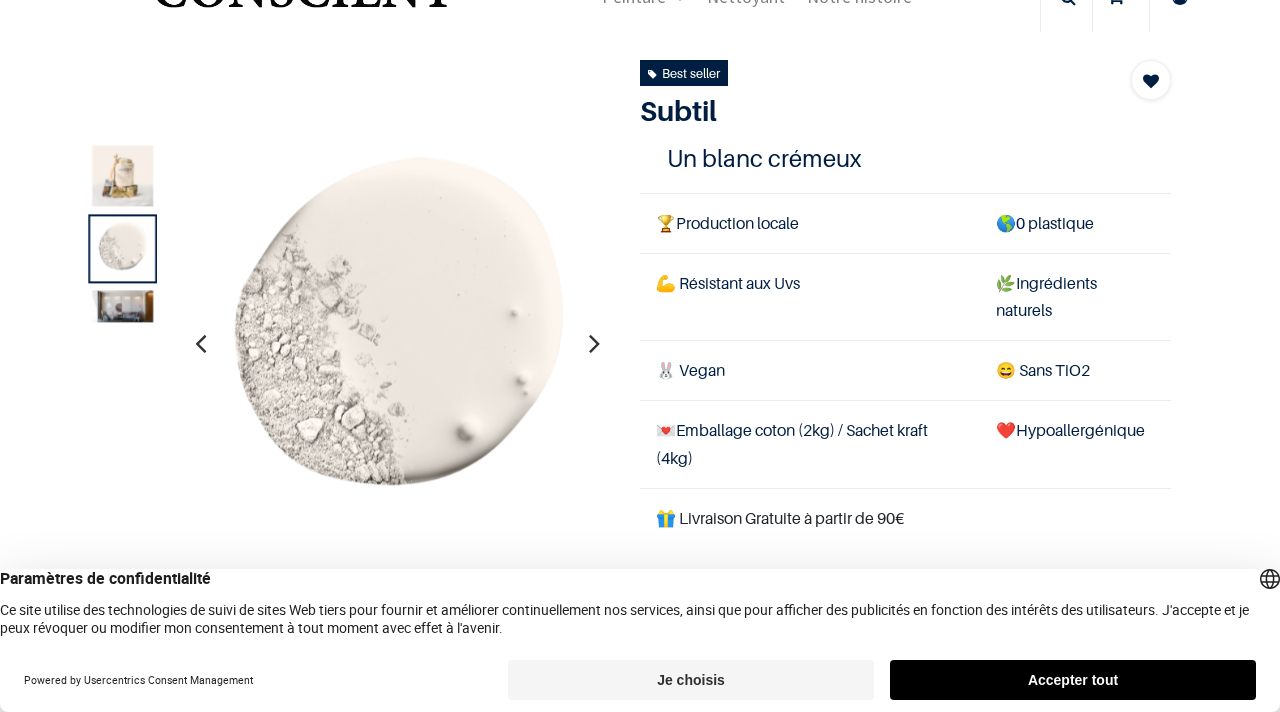 click at bounding box center (122, 306) 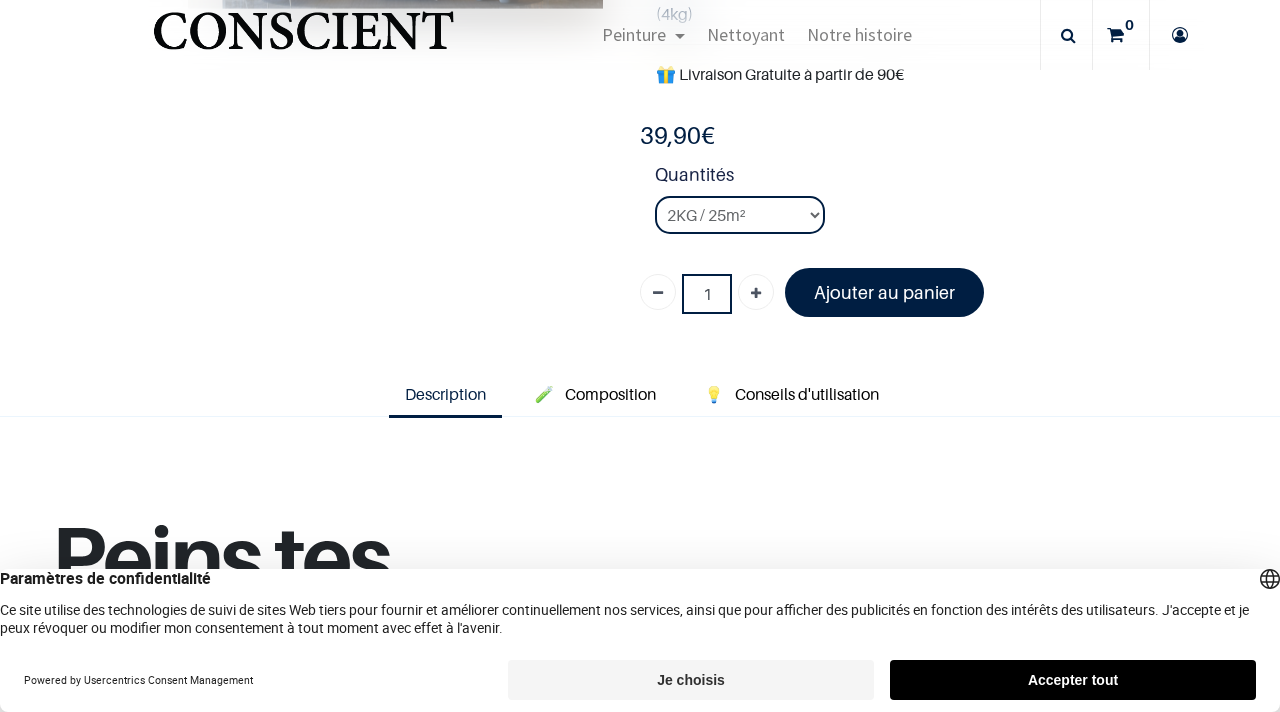 scroll, scrollTop: 423, scrollLeft: 0, axis: vertical 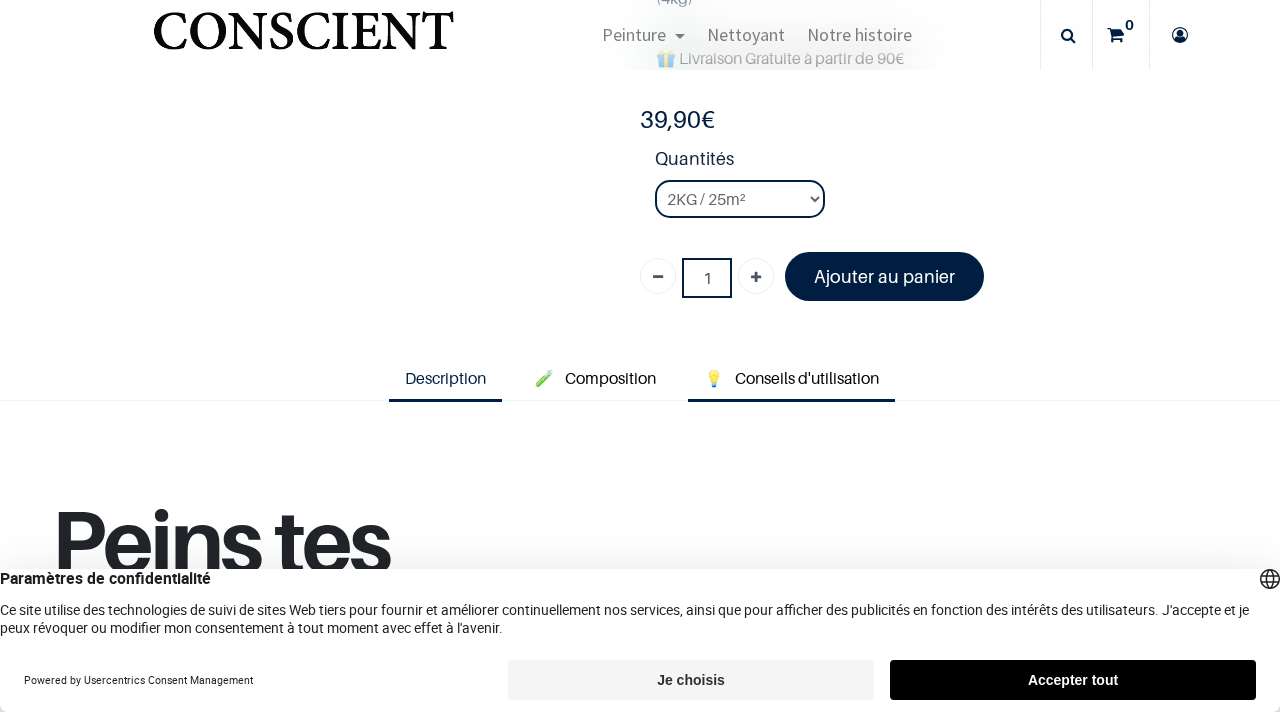 click on "Conseils d'utilisation" at bounding box center [807, 378] 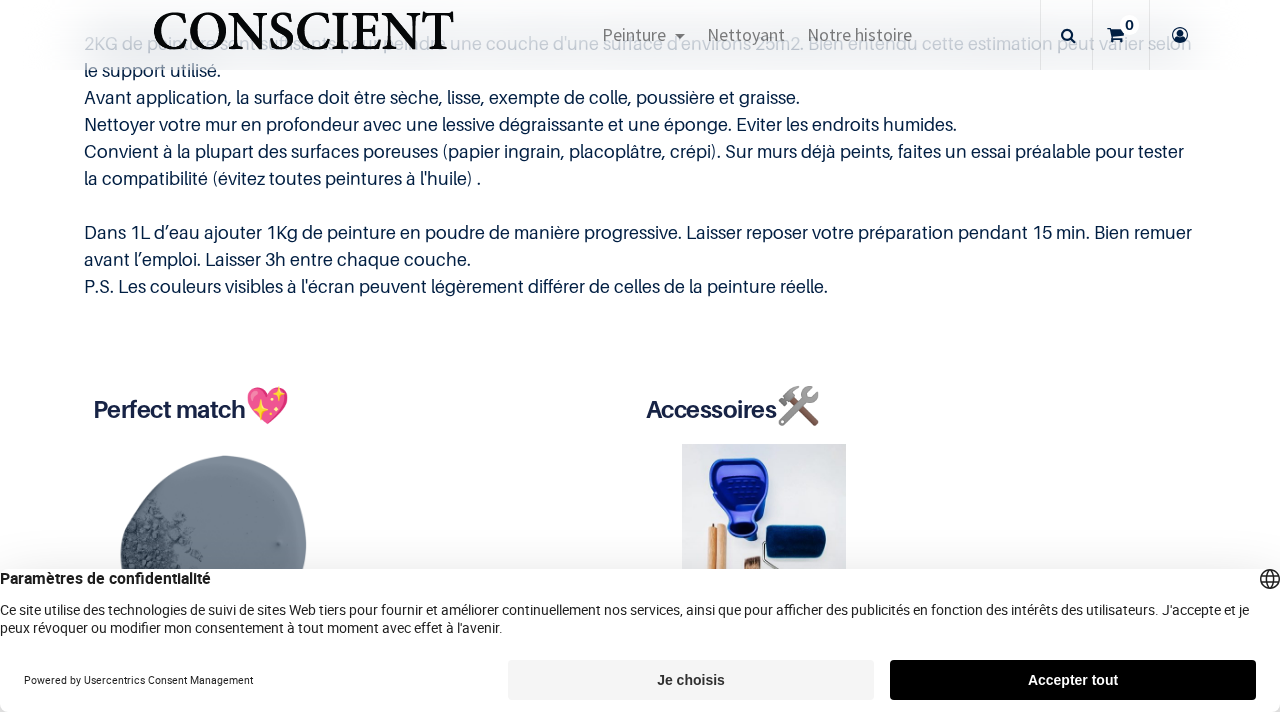 scroll, scrollTop: 849, scrollLeft: 0, axis: vertical 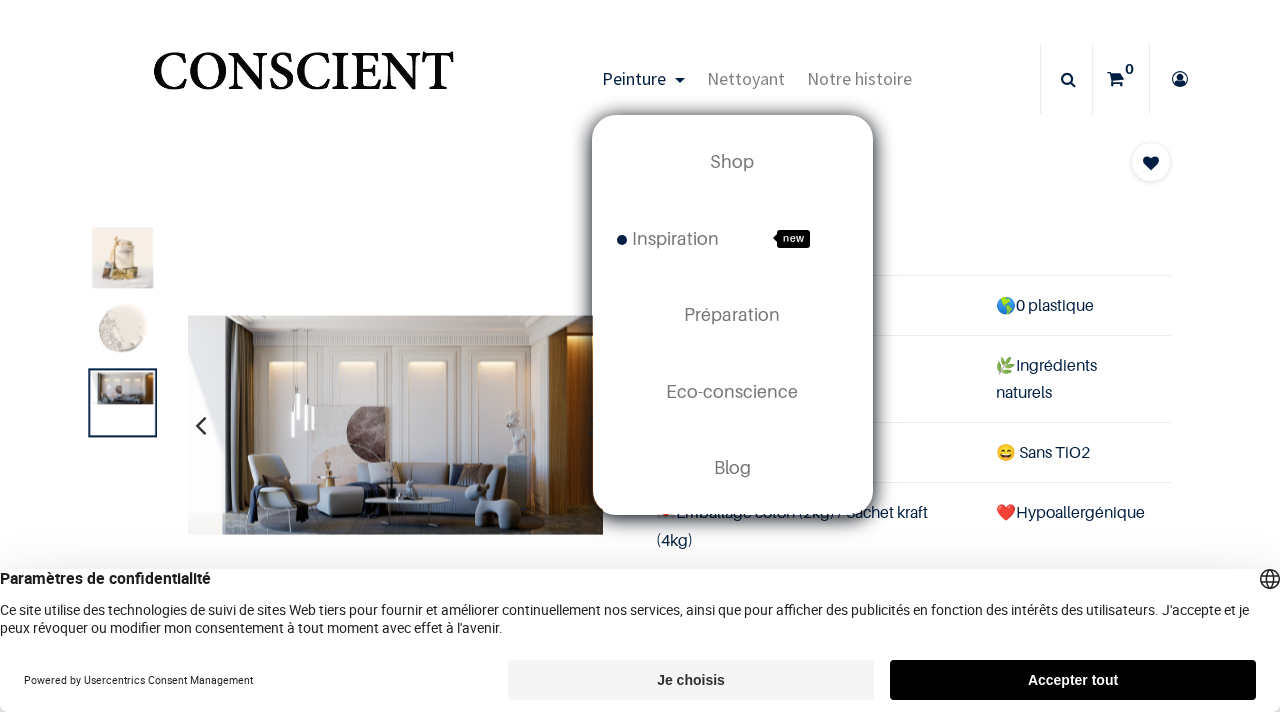 click on "Peinture" at bounding box center [643, 79] 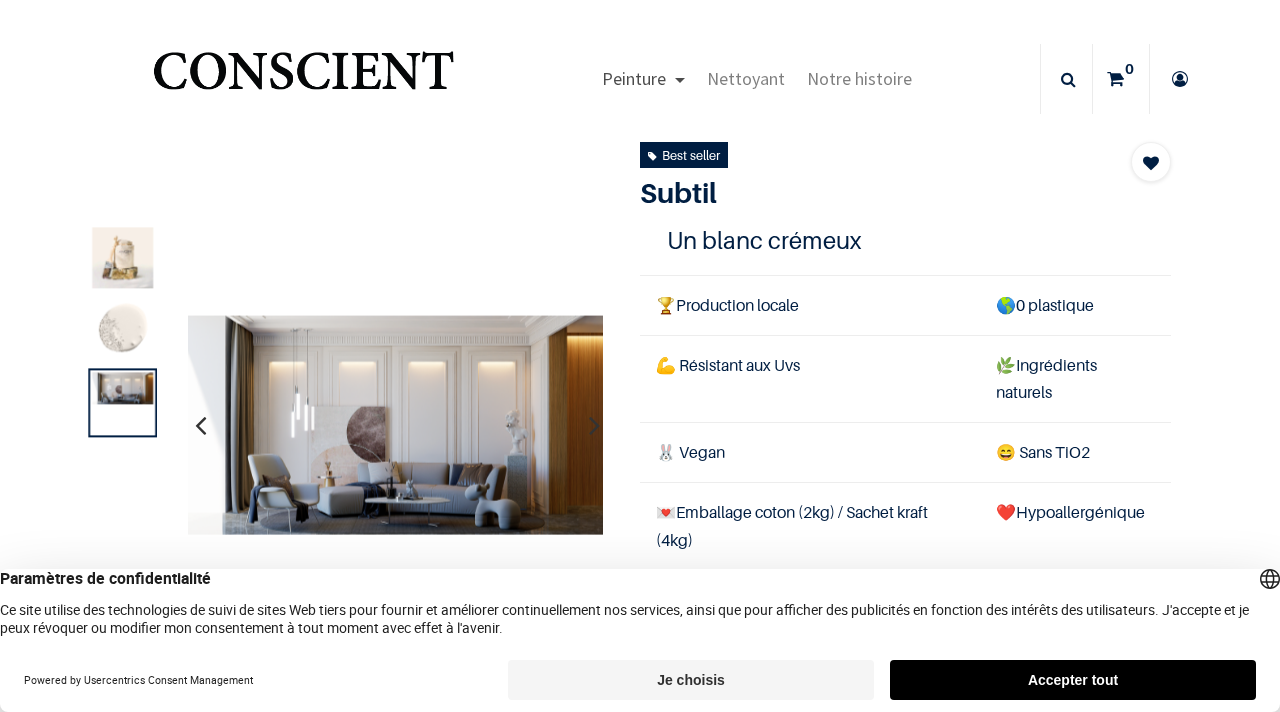 click on "Peinture" at bounding box center (643, 79) 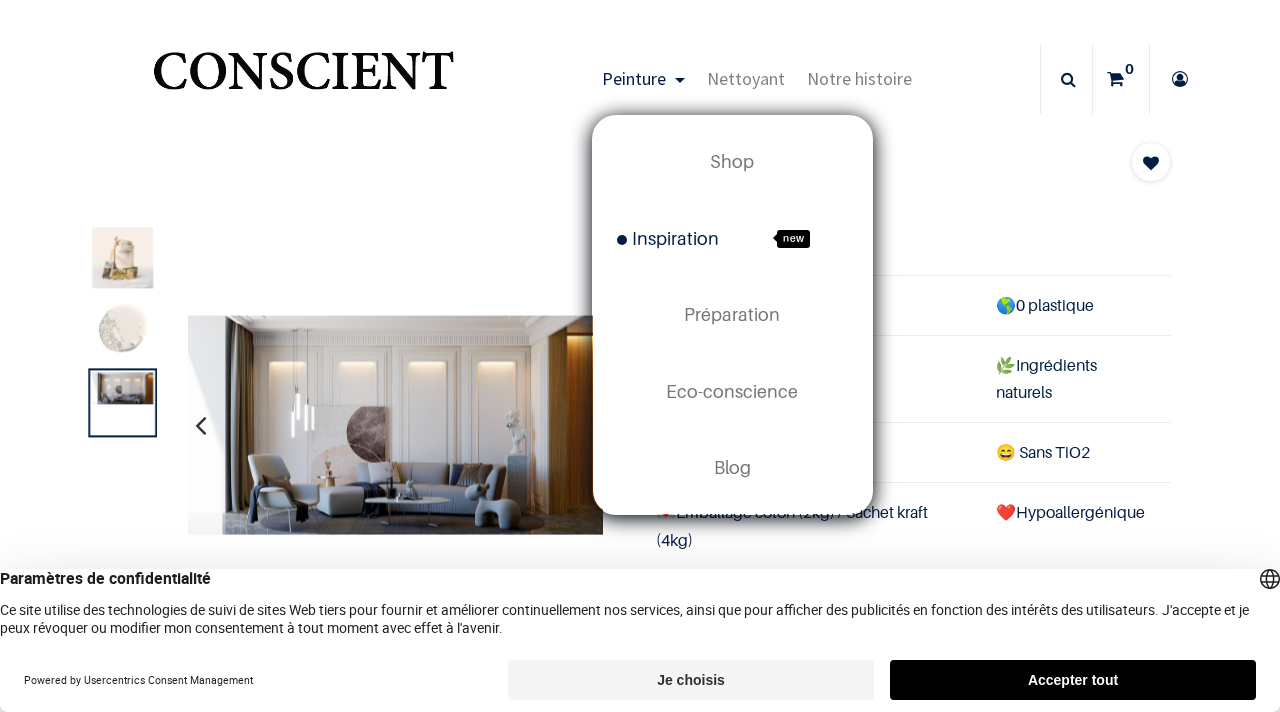 click on "Inspiration" at bounding box center (668, 238) 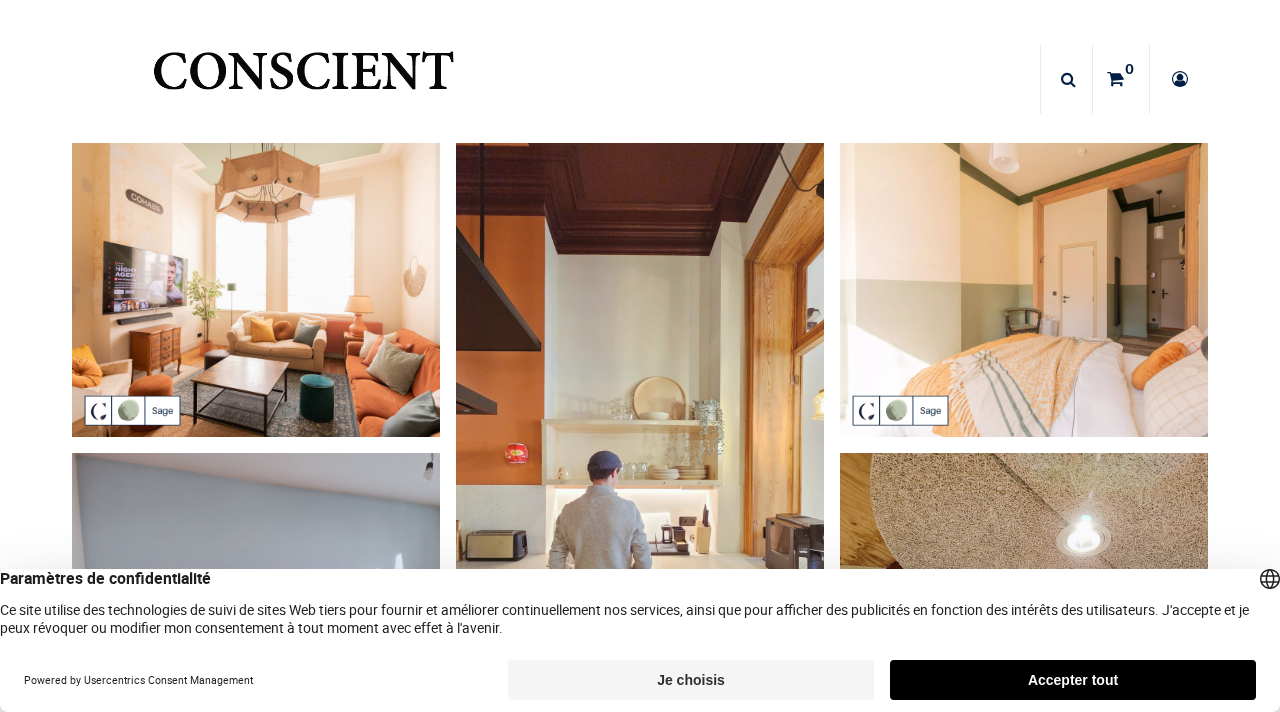 scroll, scrollTop: 0, scrollLeft: 0, axis: both 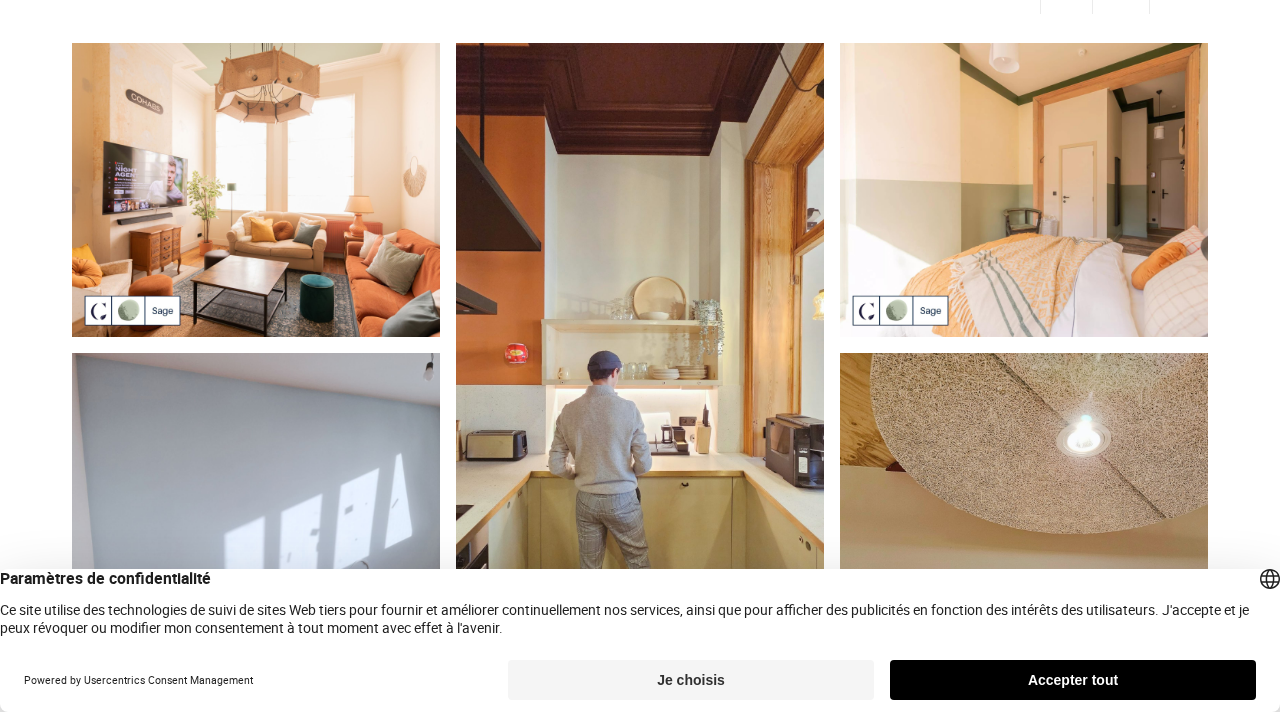 click at bounding box center (640, 370) 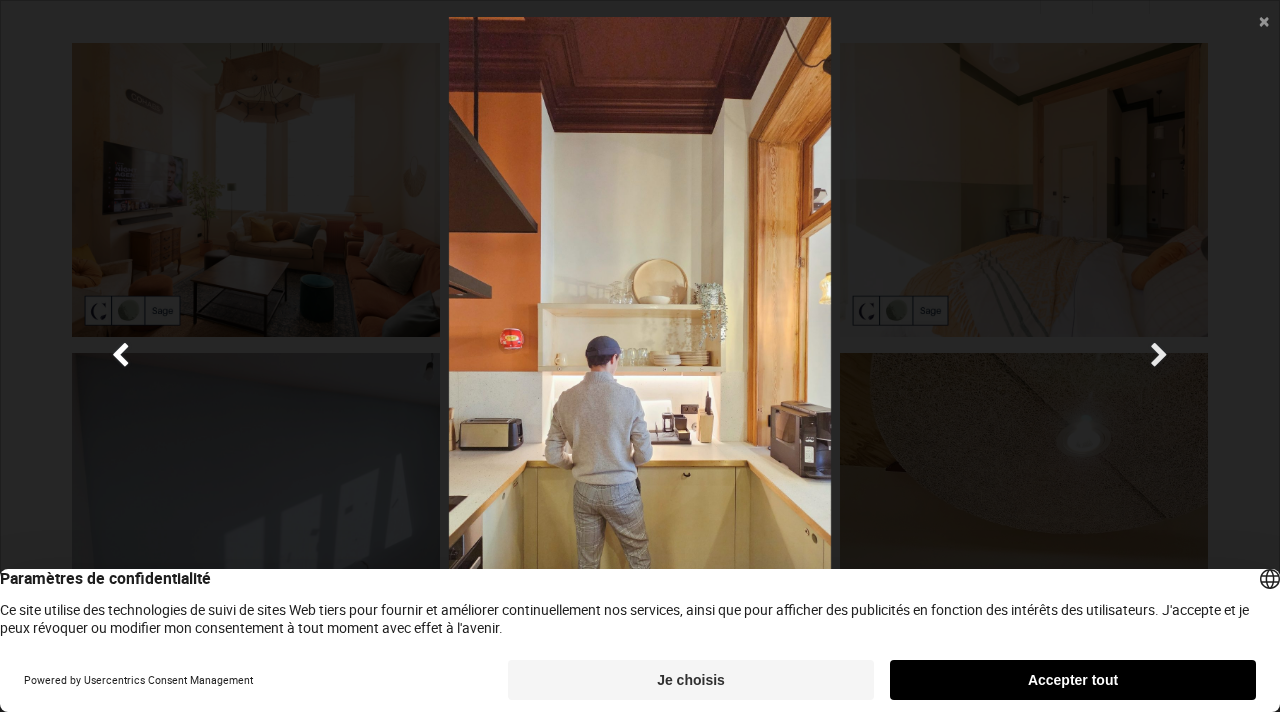 click at bounding box center [1159, 356] 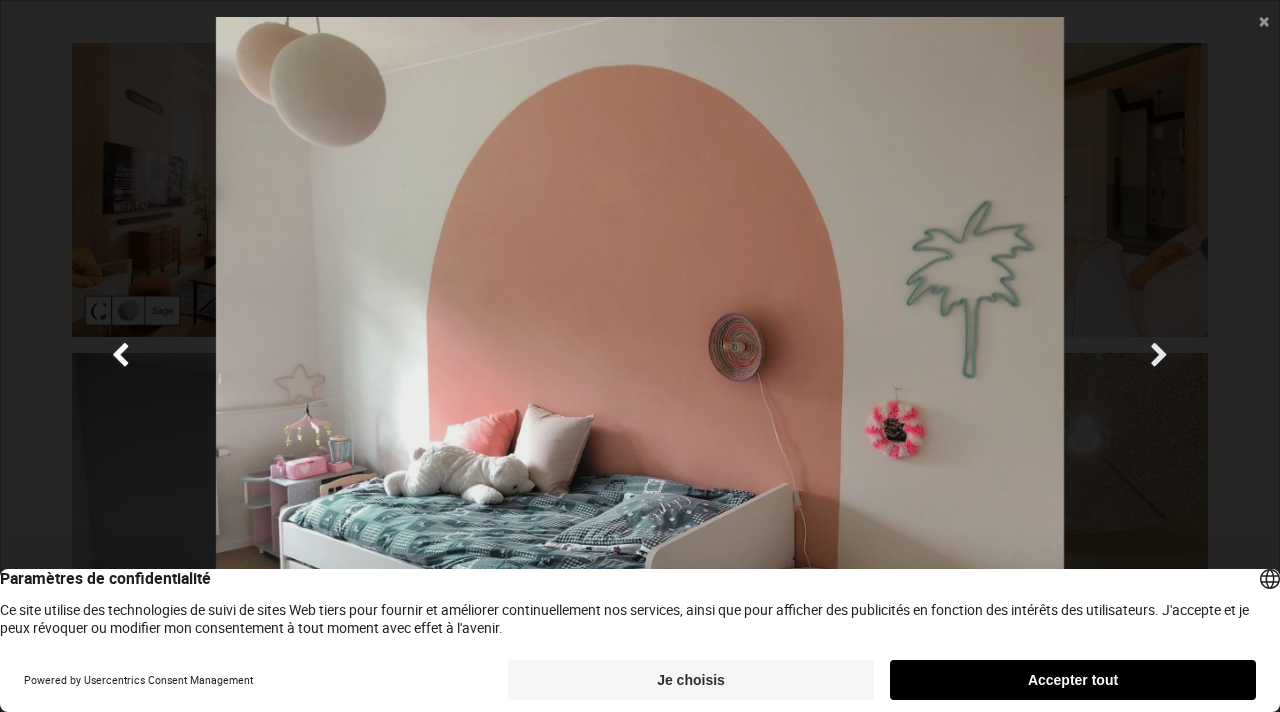 click at bounding box center (1159, 356) 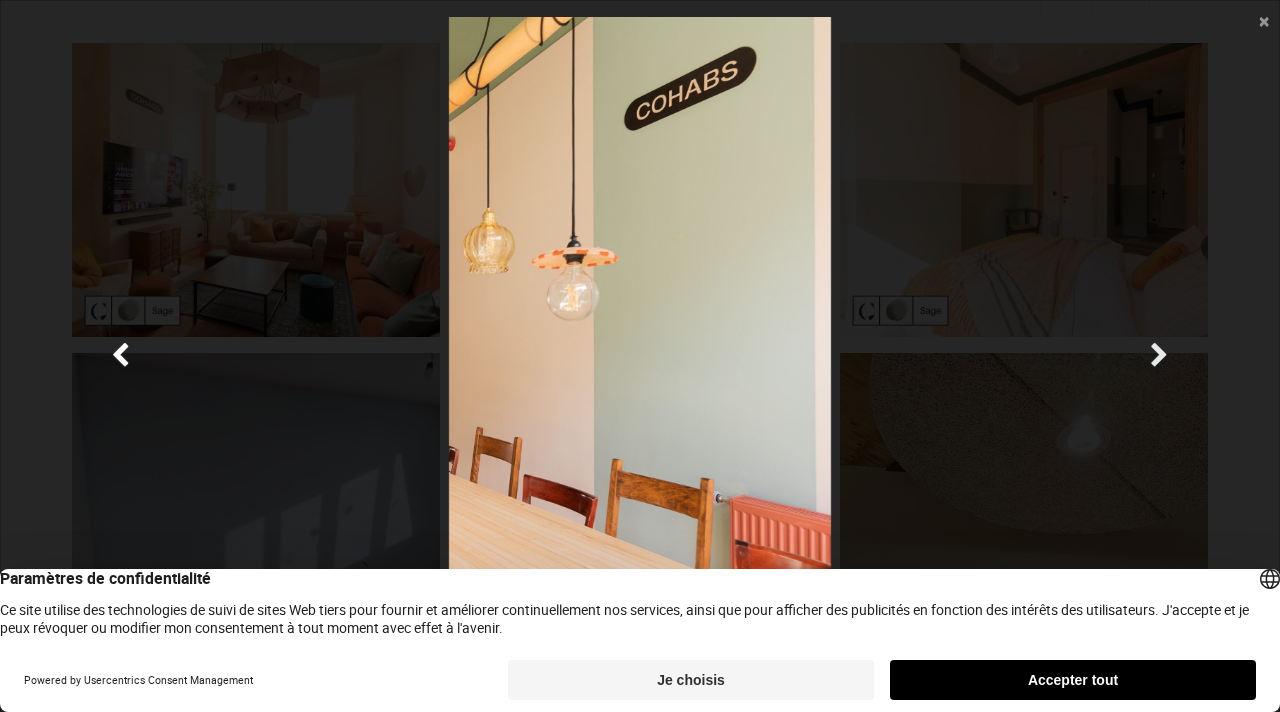 click at bounding box center (1159, 356) 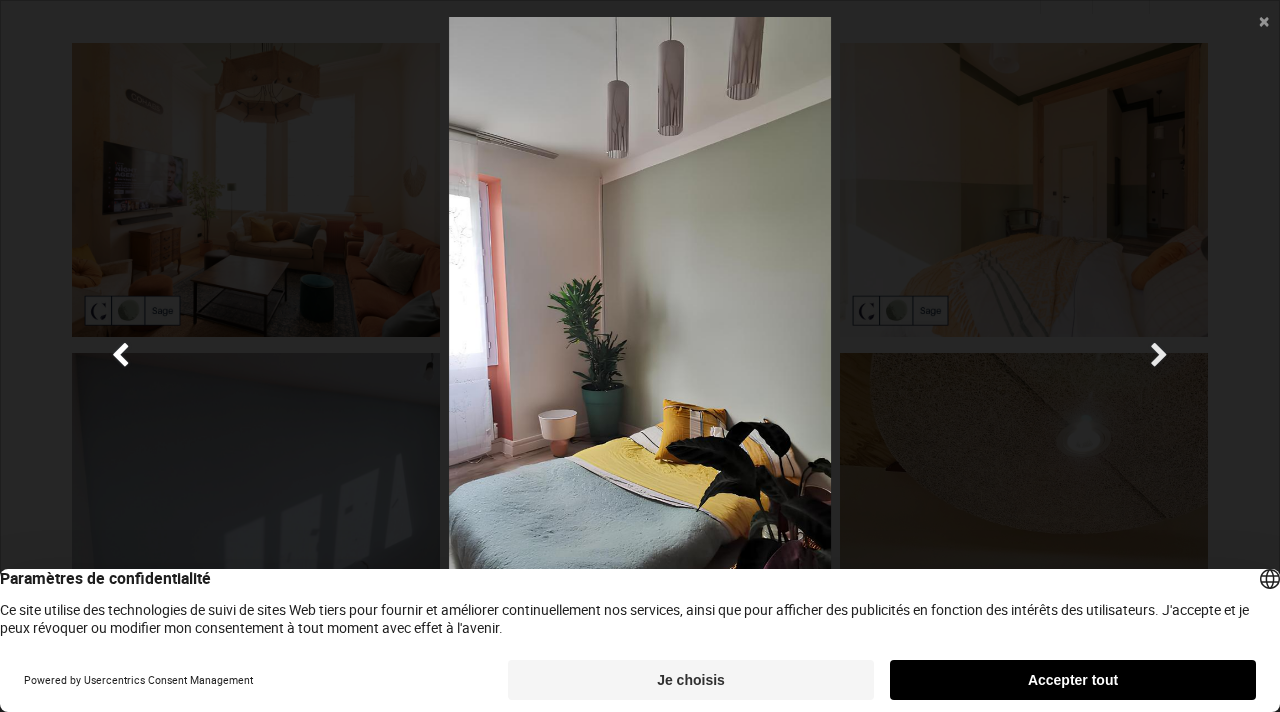 click at bounding box center [1159, 356] 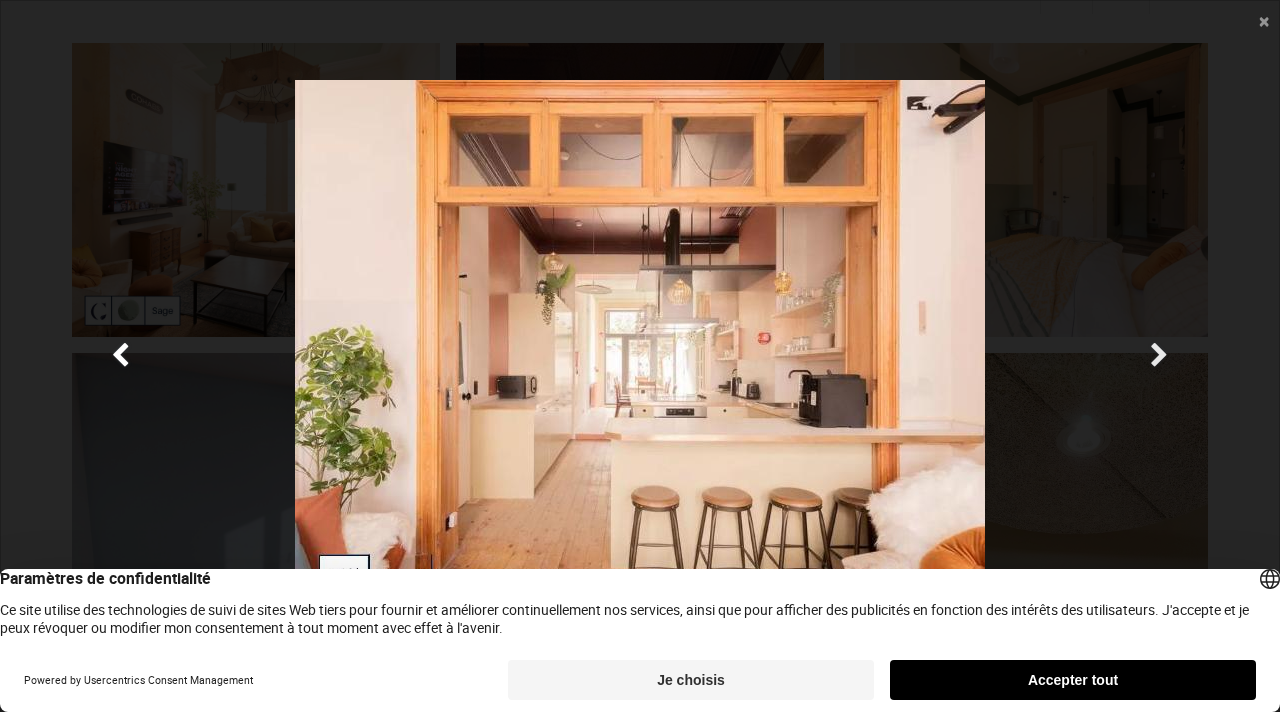 click at bounding box center (1159, 356) 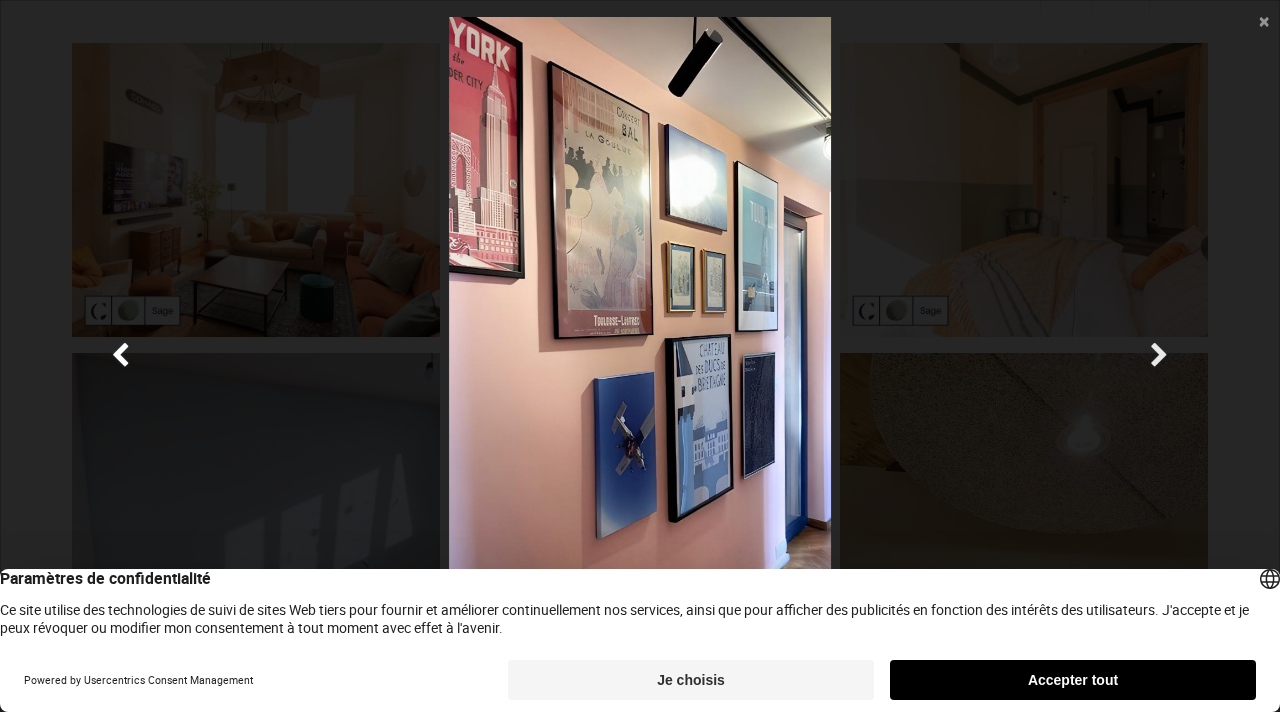click at bounding box center (1159, 356) 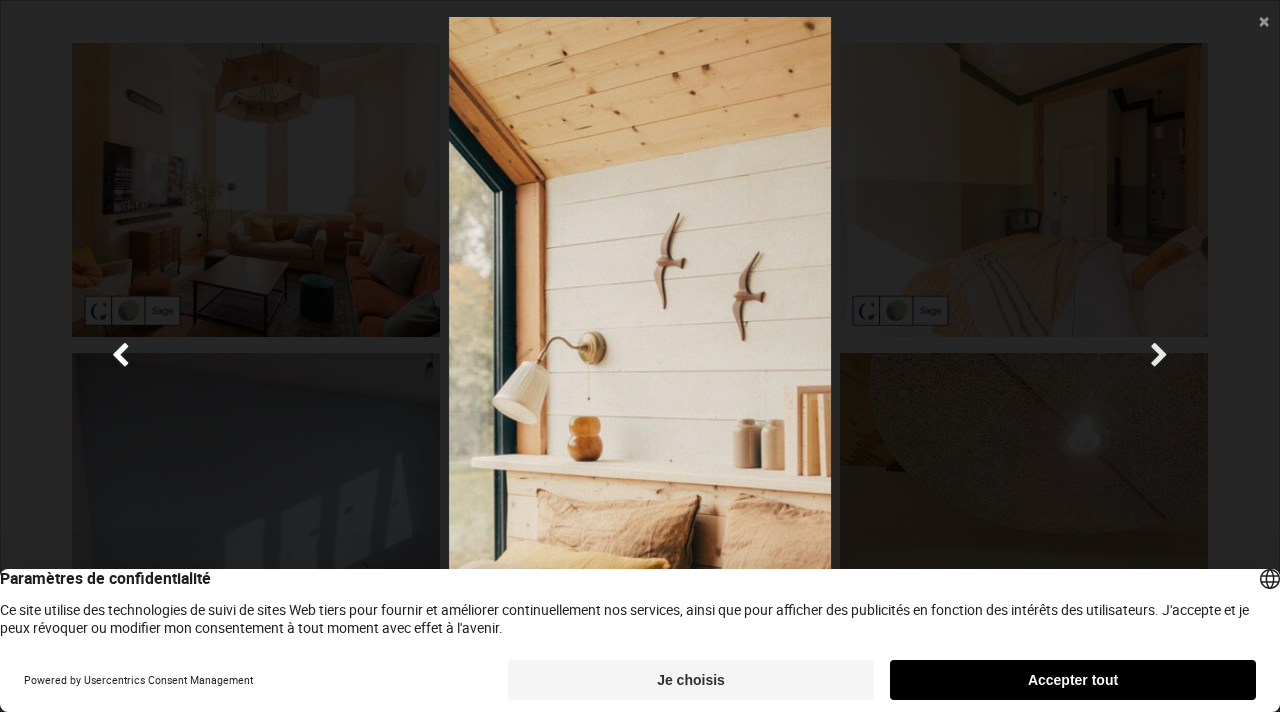 click at bounding box center (1159, 356) 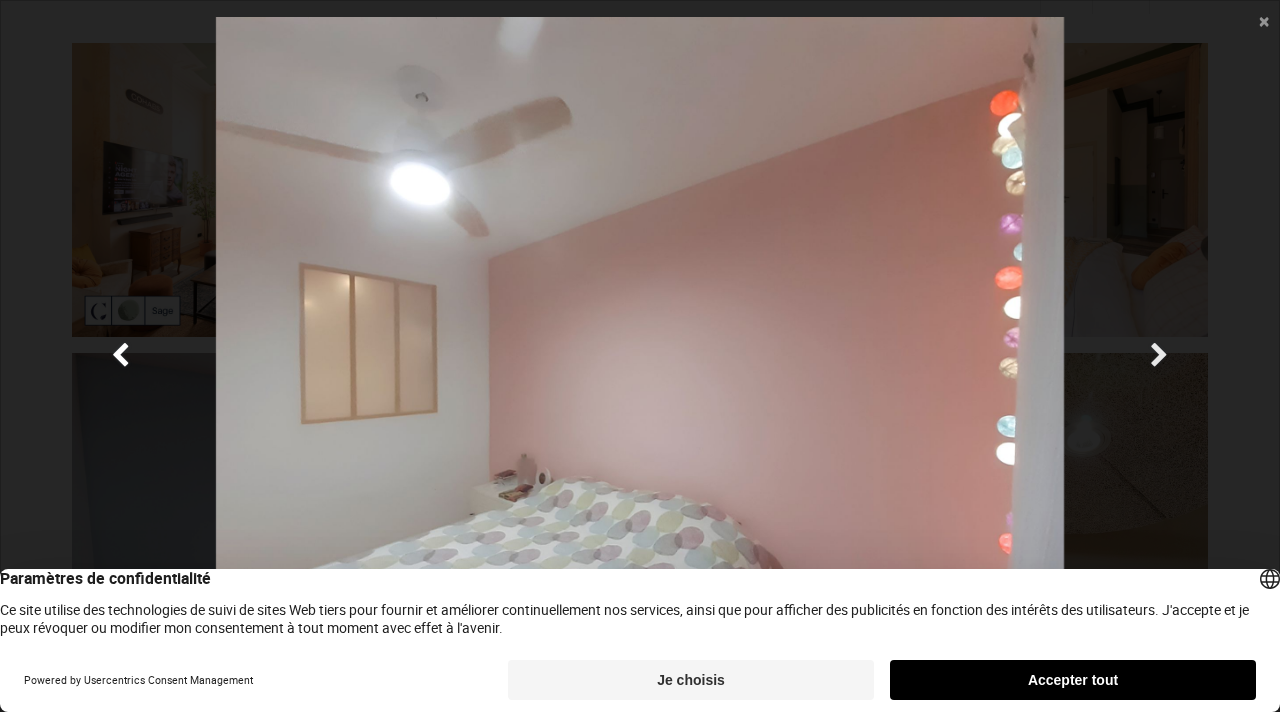 click at bounding box center [1159, 356] 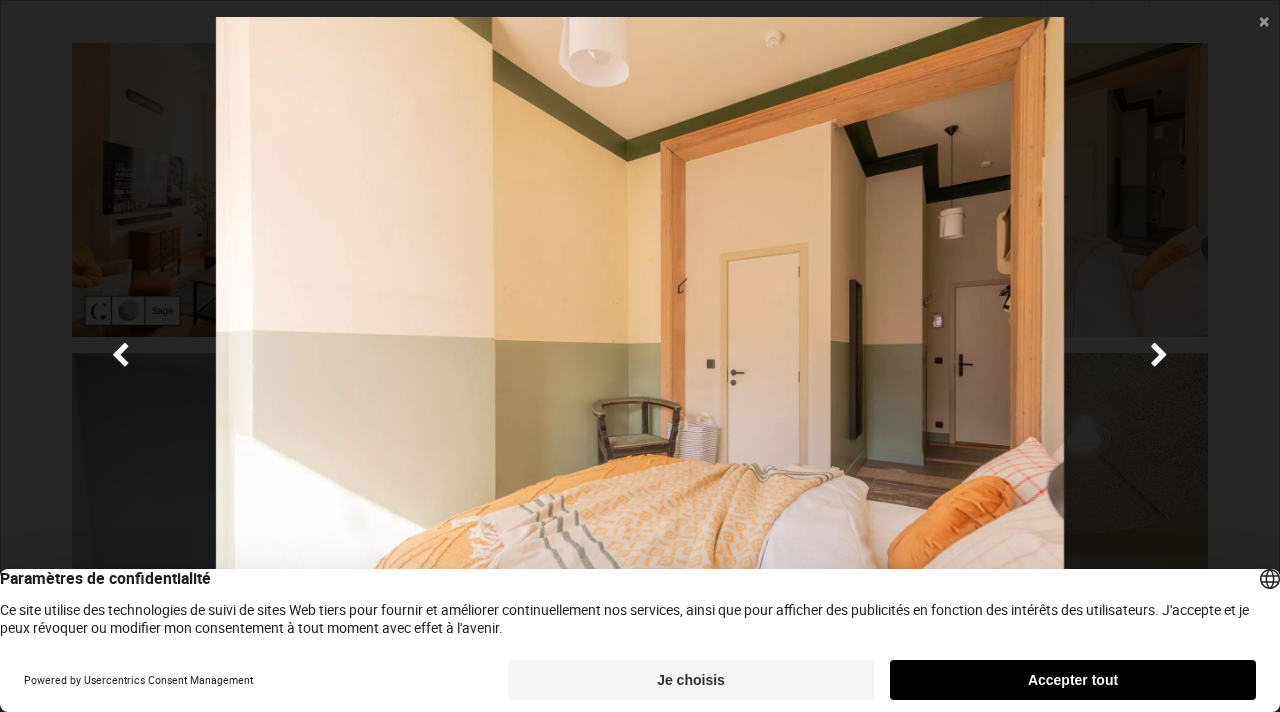click on "× Fermer" at bounding box center [640, 356] 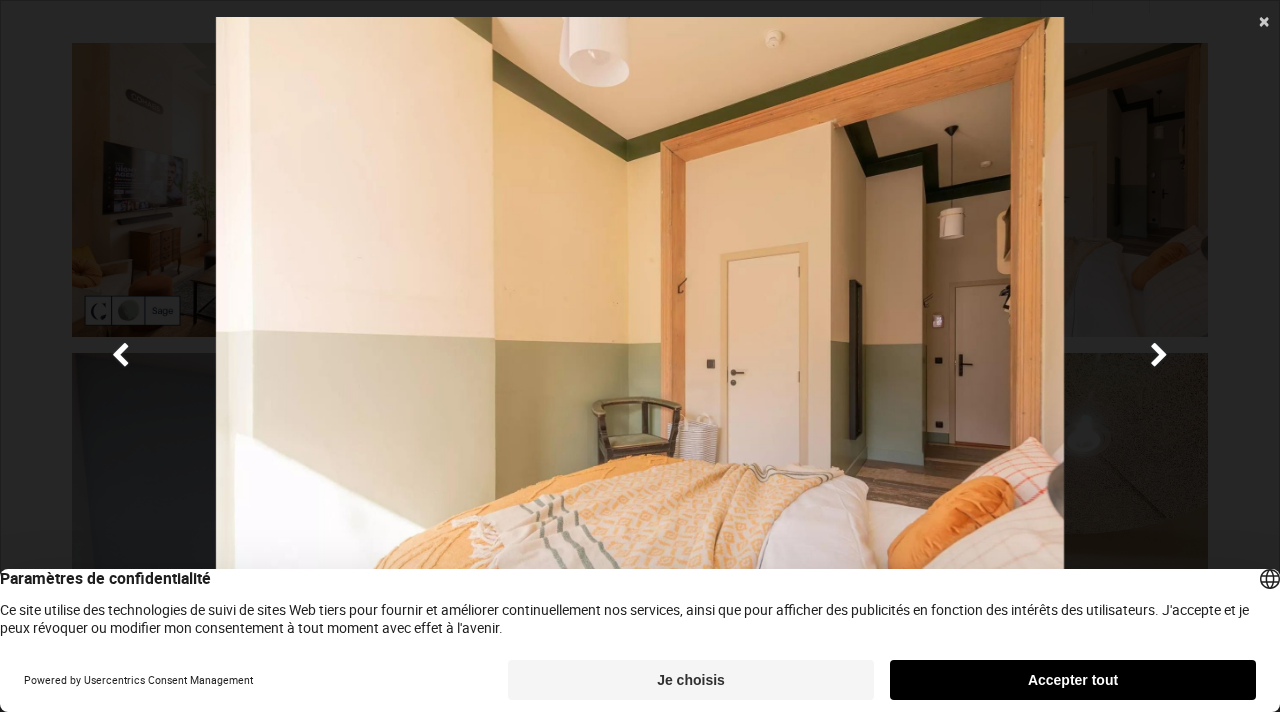 click on "×" at bounding box center (1264, 20) 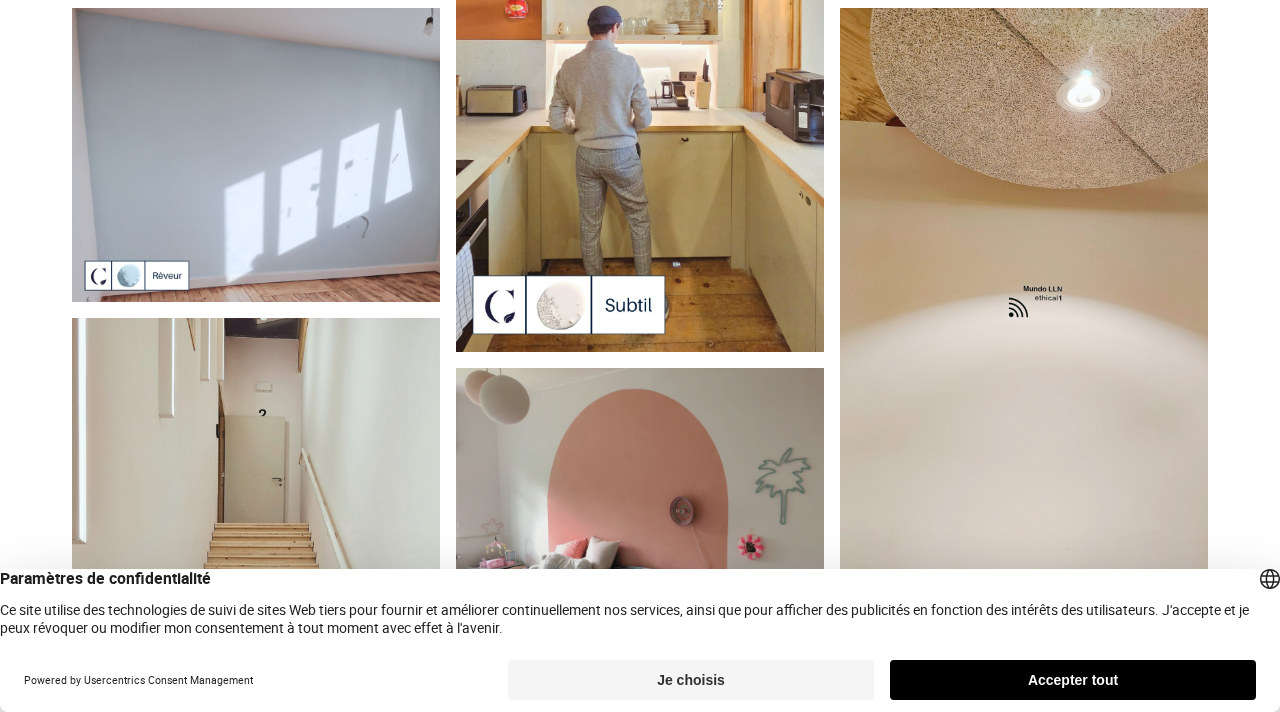 scroll, scrollTop: 0, scrollLeft: 0, axis: both 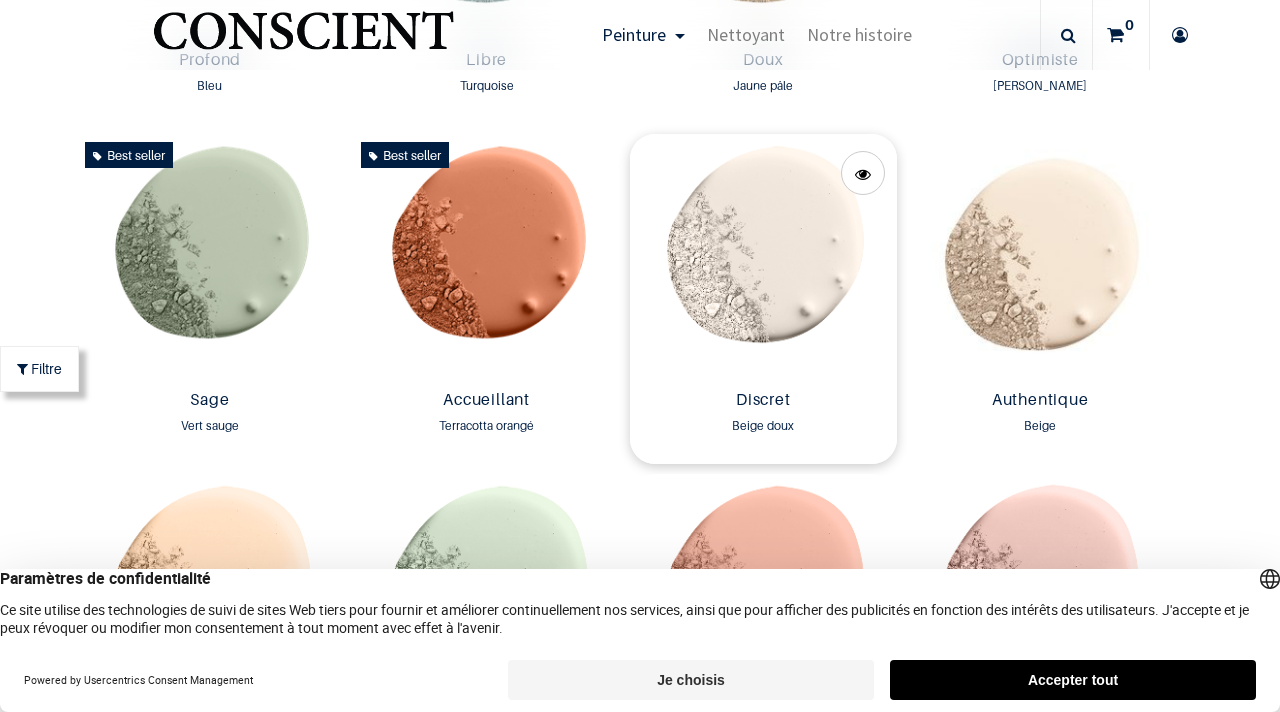 click at bounding box center (763, 258) 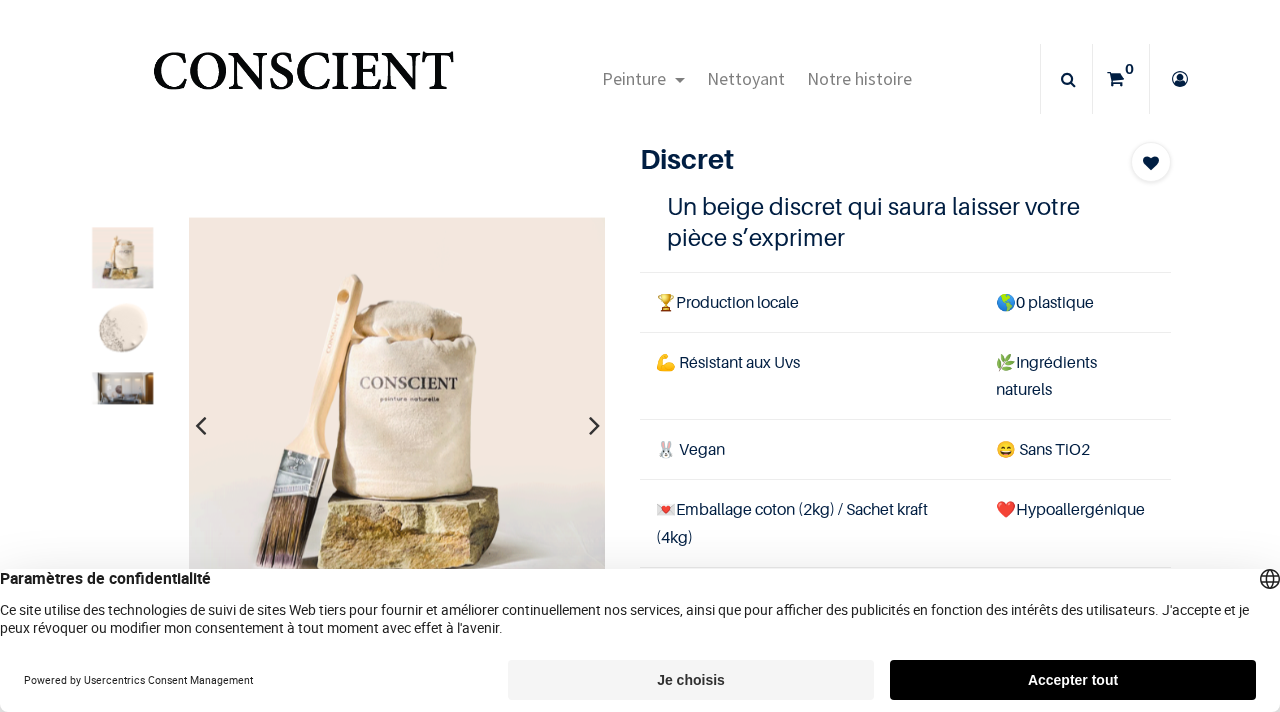 scroll, scrollTop: 0, scrollLeft: 0, axis: both 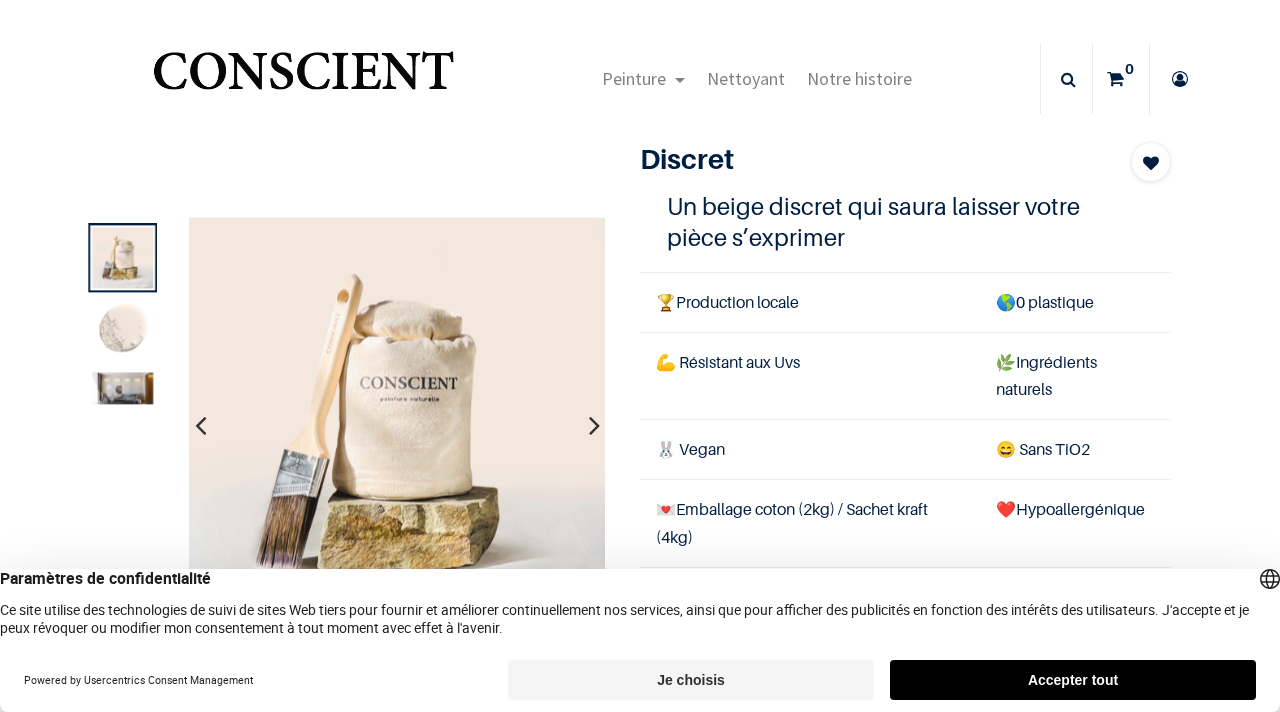 click at bounding box center [122, 388] 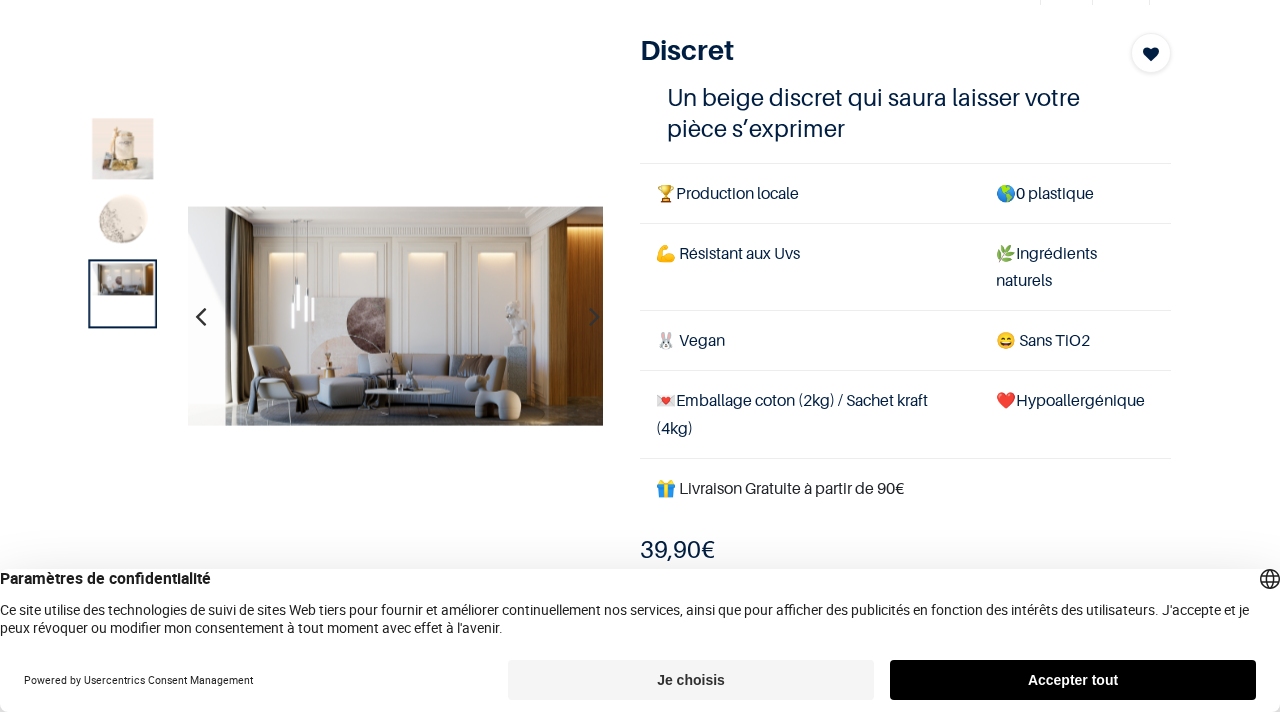 scroll, scrollTop: 112, scrollLeft: 0, axis: vertical 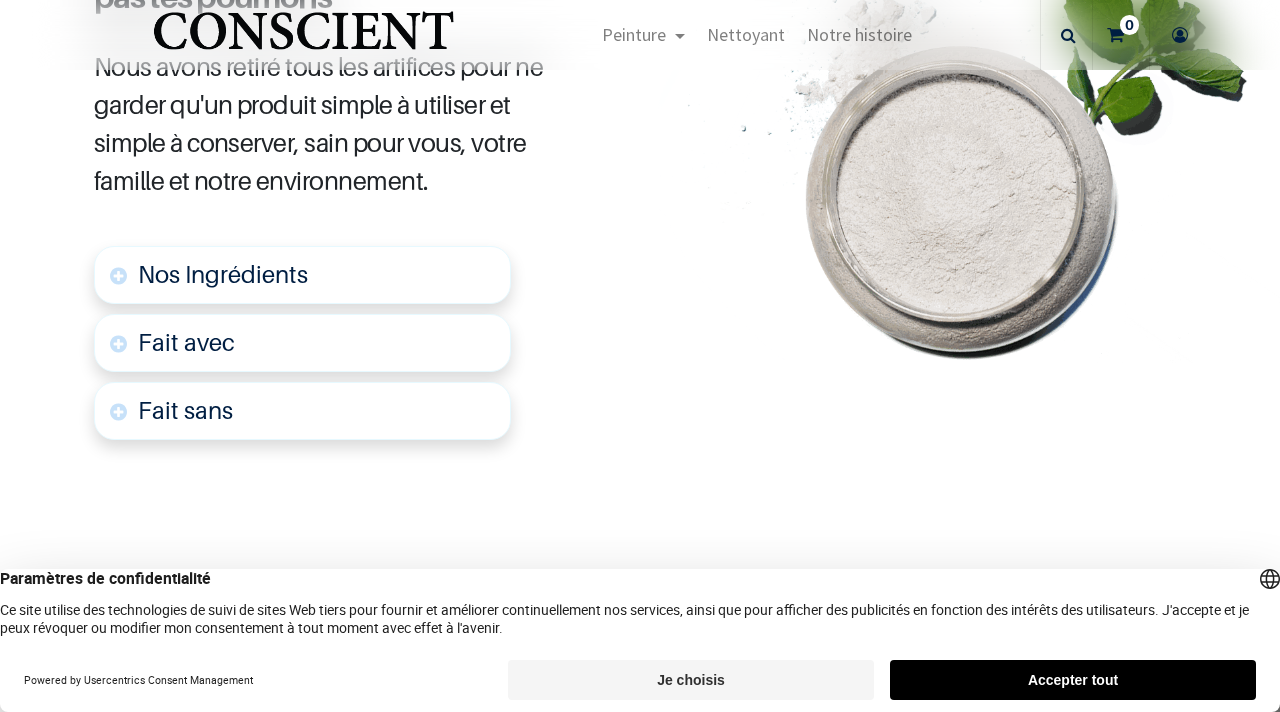 click on "Fait avec" at bounding box center [186, 342] 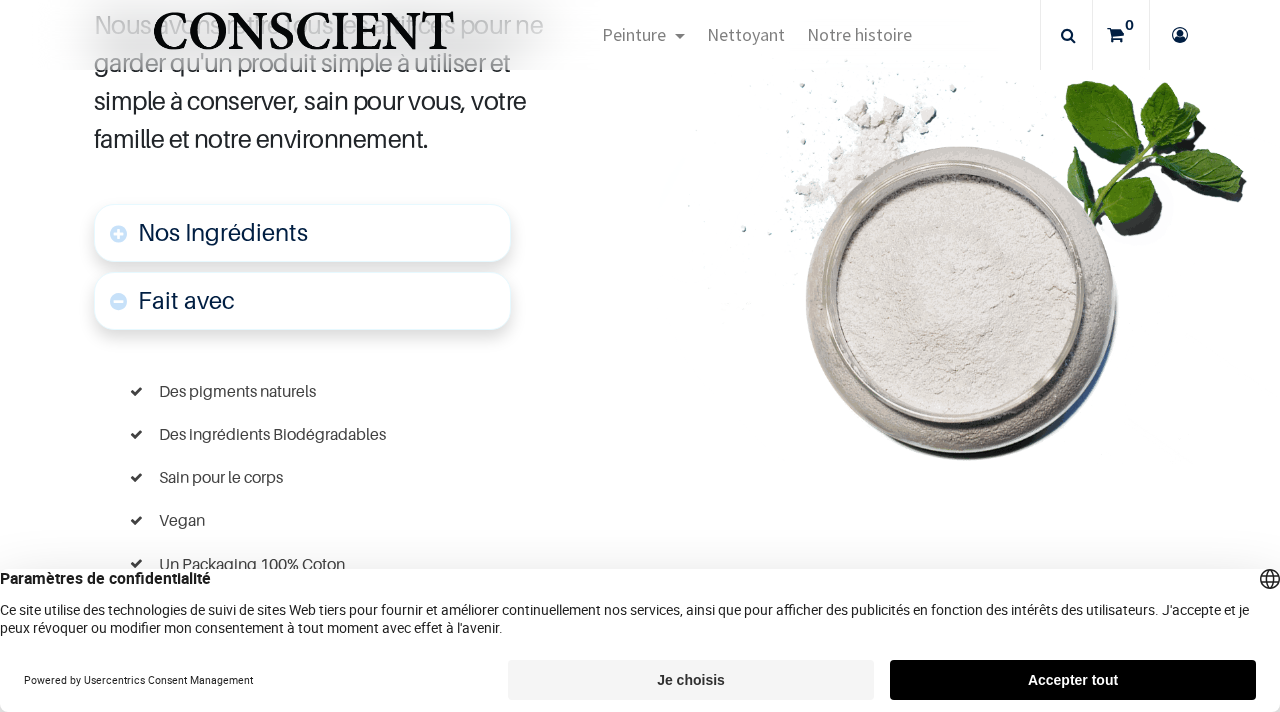scroll, scrollTop: 1160, scrollLeft: 0, axis: vertical 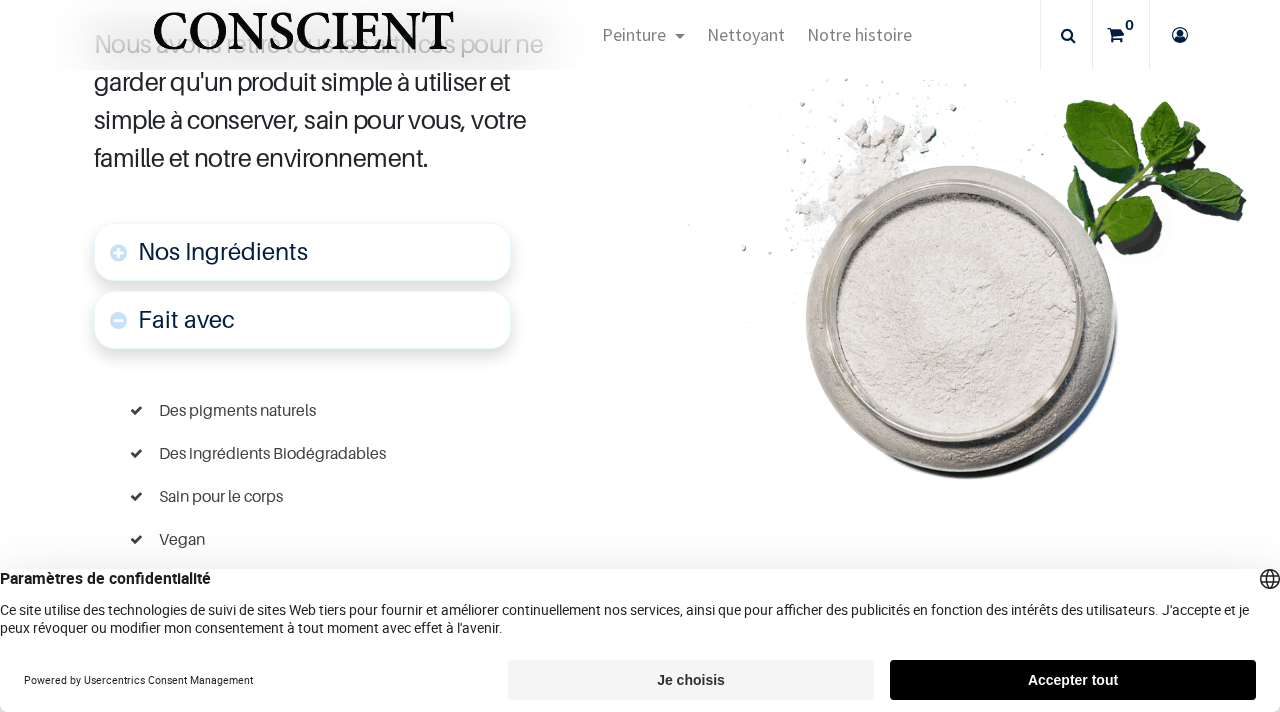 click on "Nos Ingrédients" at bounding box center (223, 251) 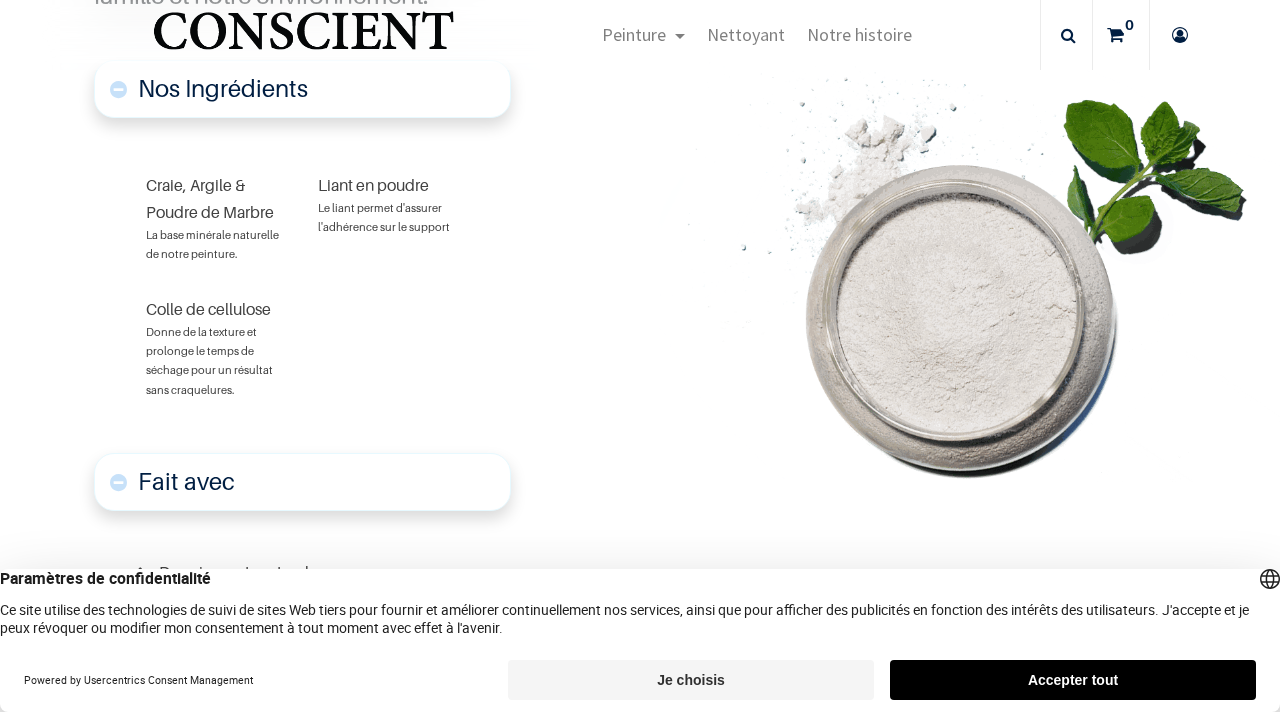 scroll, scrollTop: 1322, scrollLeft: 0, axis: vertical 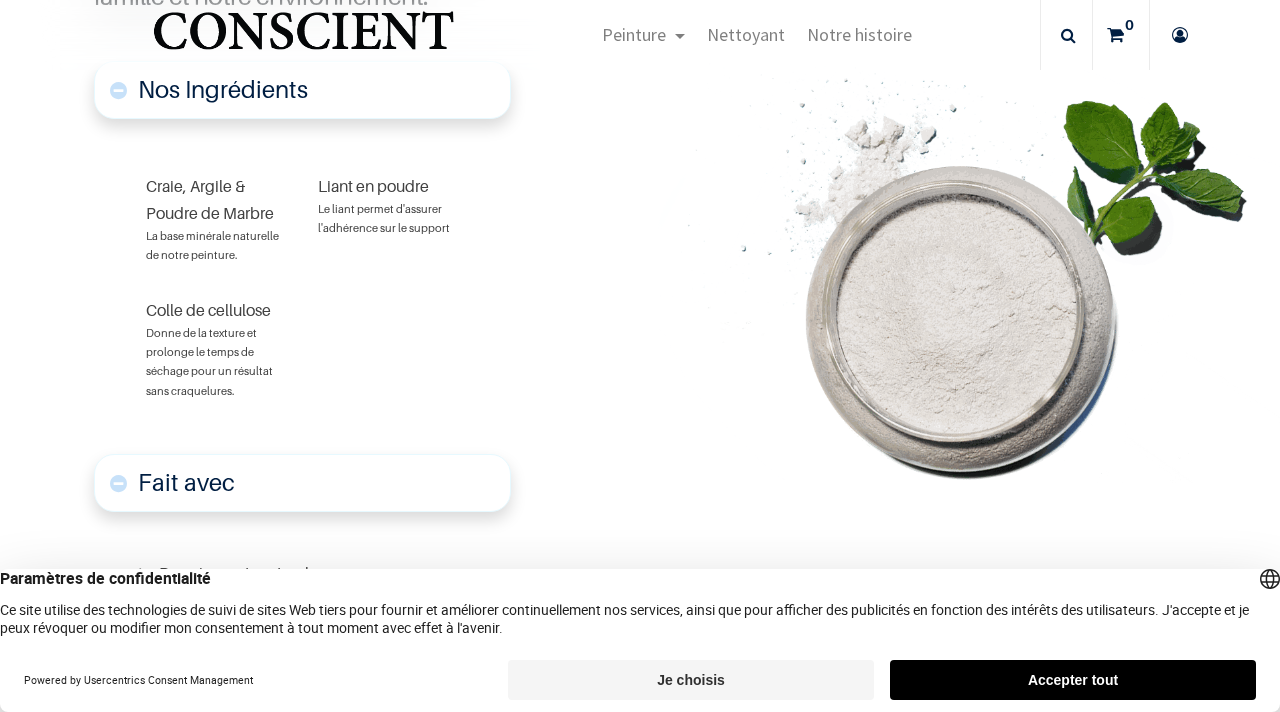 click on "Nos Ingrédients" at bounding box center [223, 89] 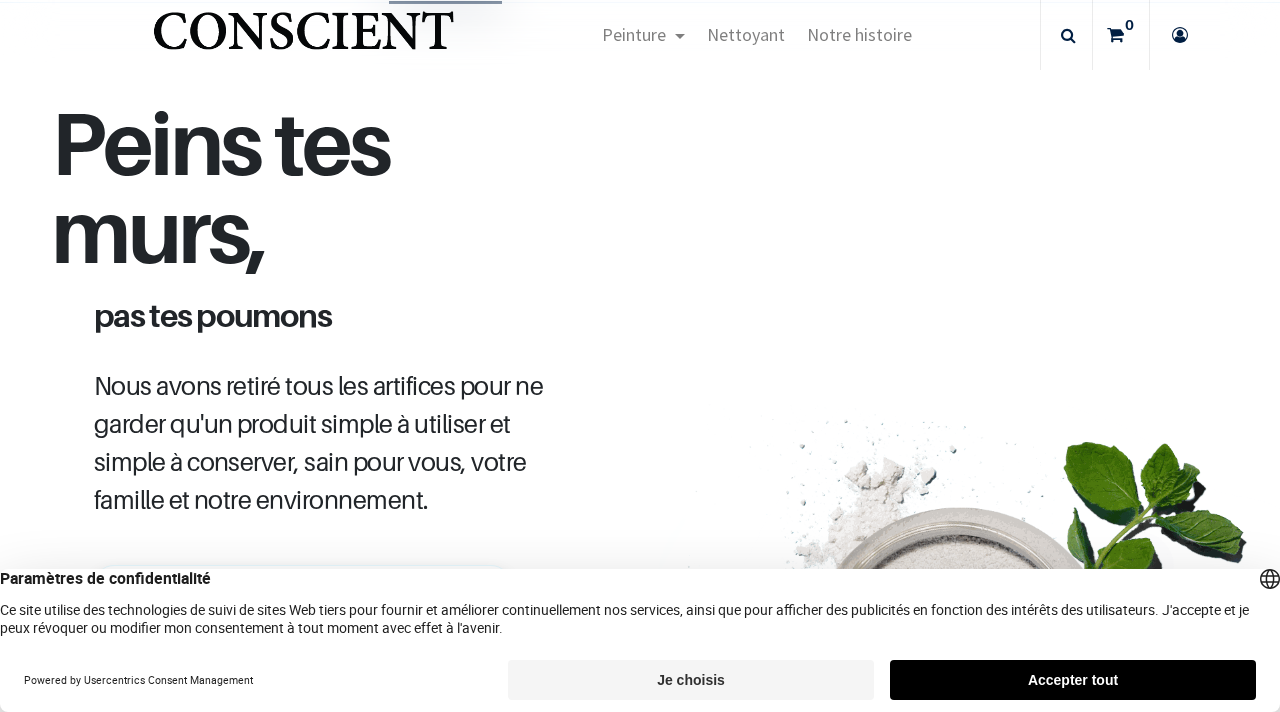 scroll, scrollTop: 827, scrollLeft: 0, axis: vertical 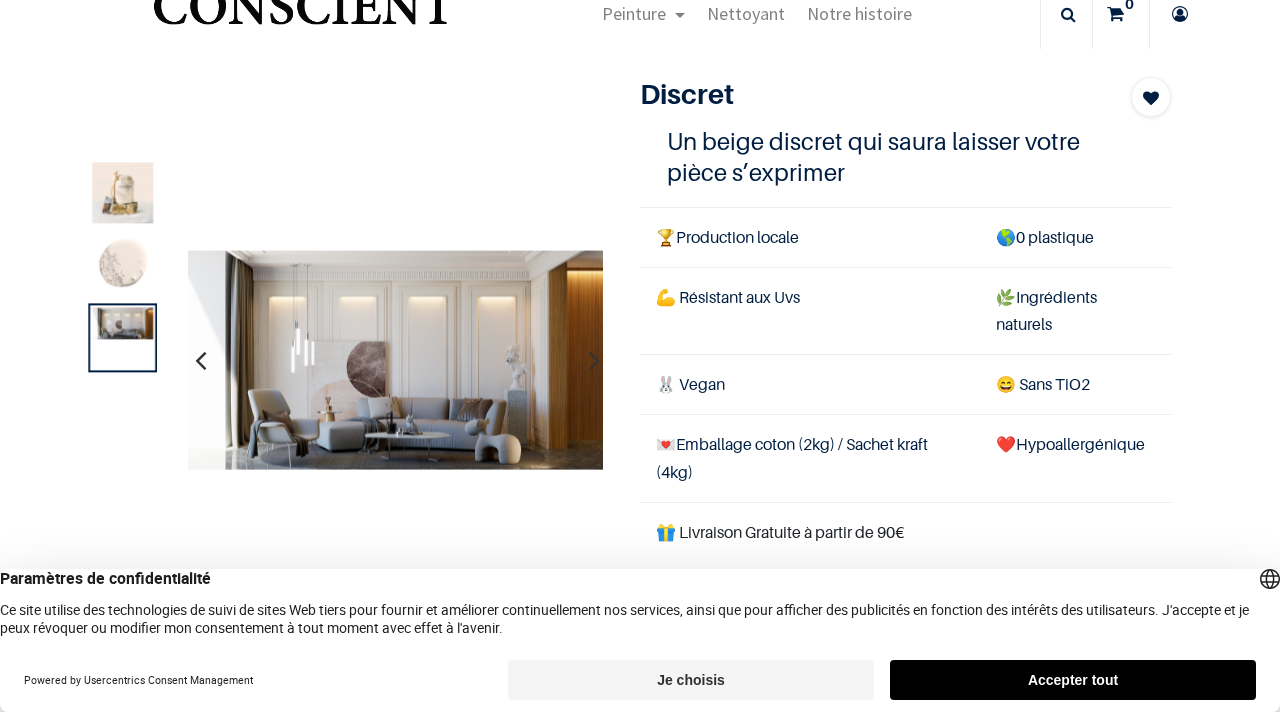 click at bounding box center (395, 361) 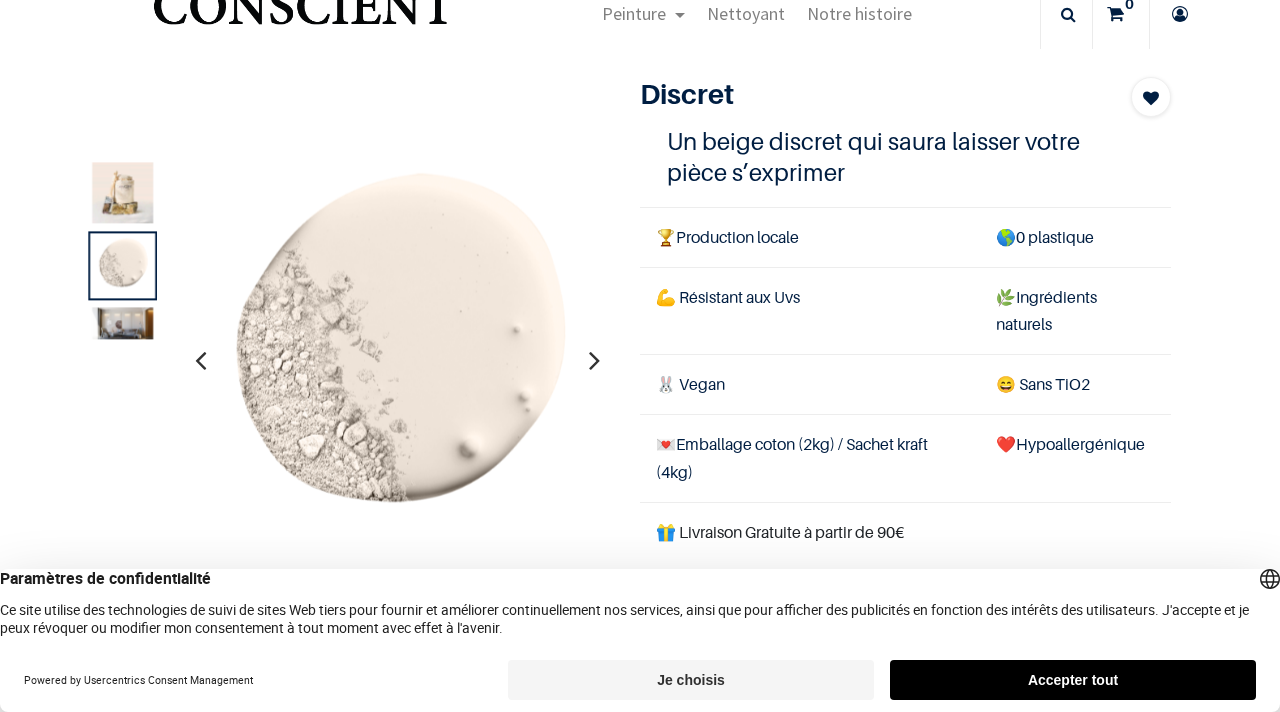 click at bounding box center (396, 360) 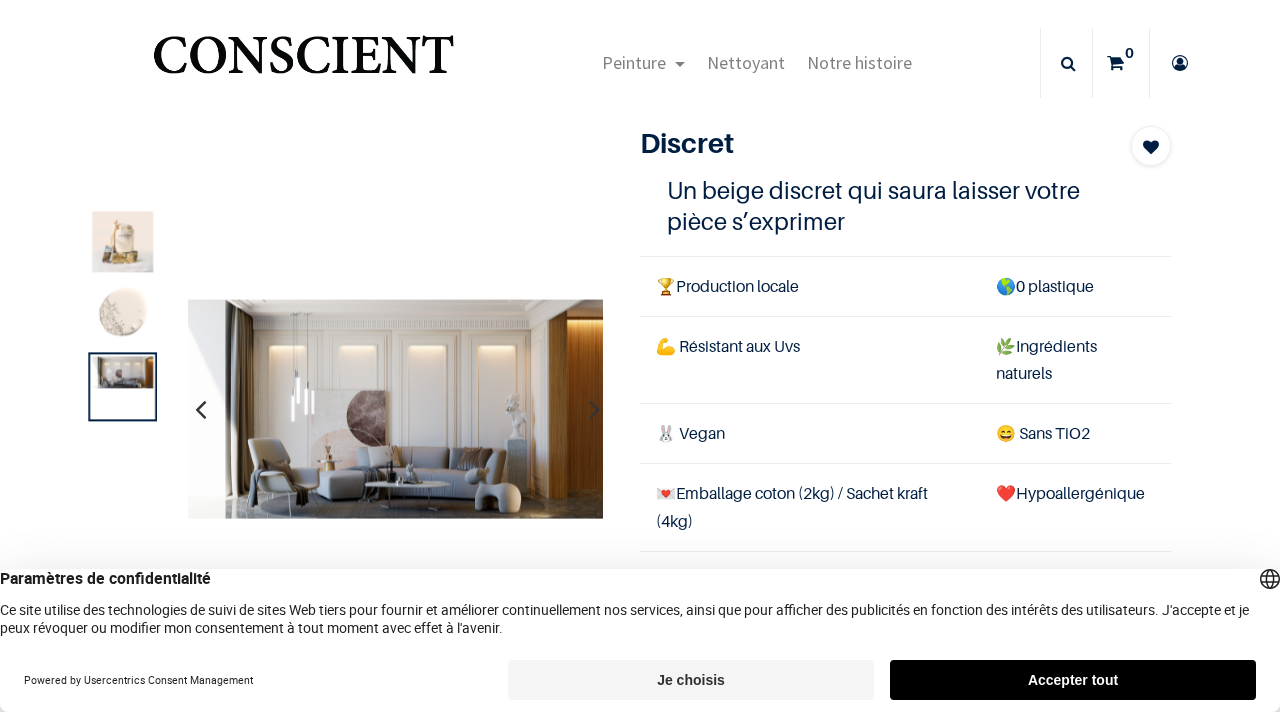 scroll, scrollTop: 0, scrollLeft: 0, axis: both 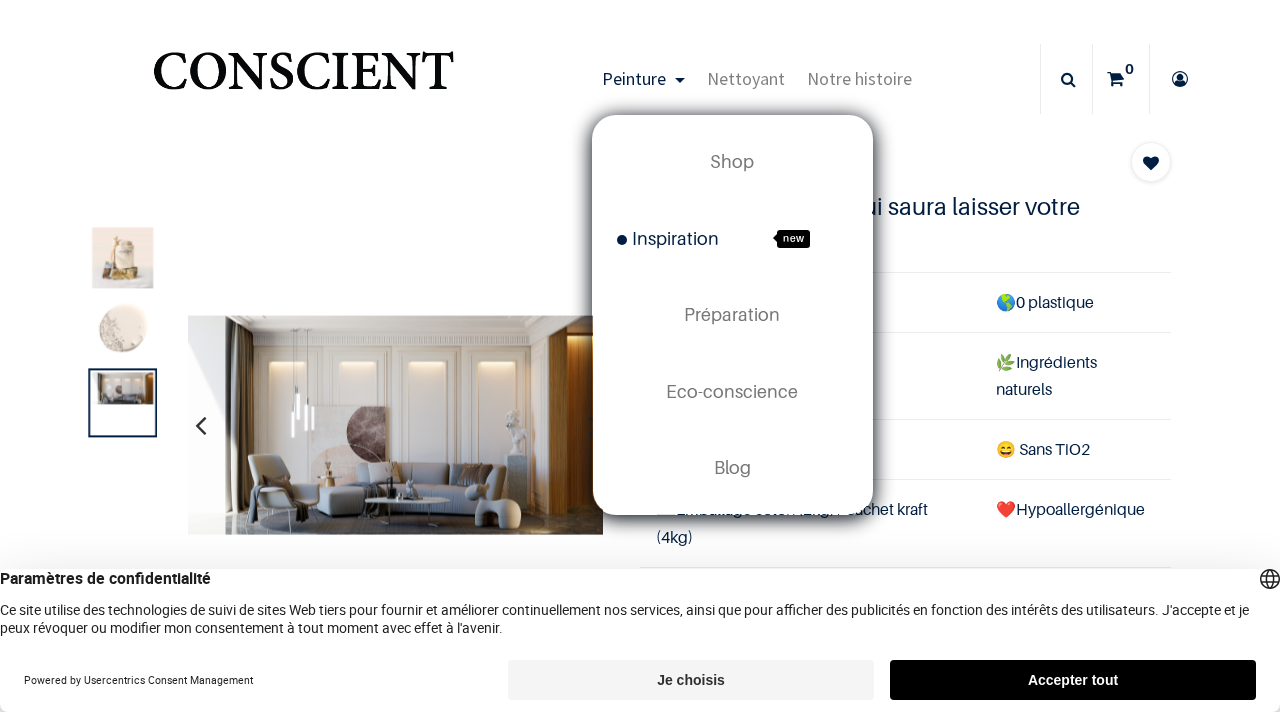 click on "Inspiration" at bounding box center [668, 238] 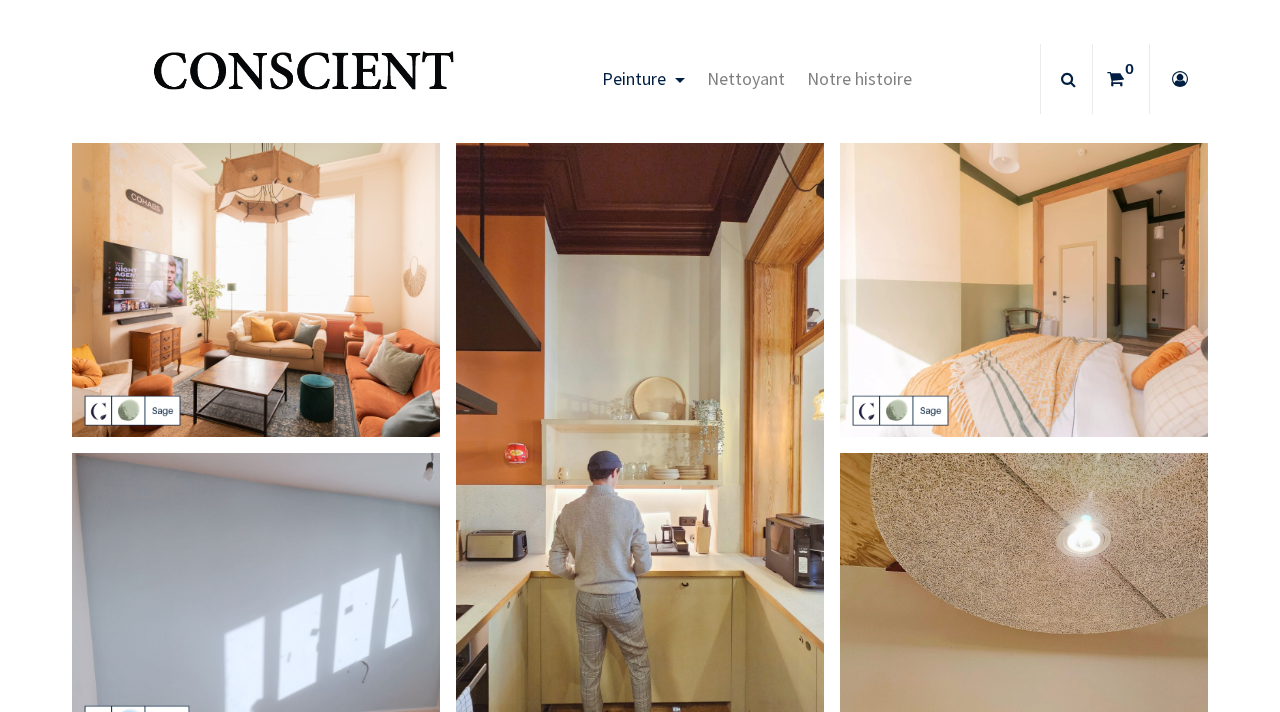 scroll, scrollTop: 0, scrollLeft: 0, axis: both 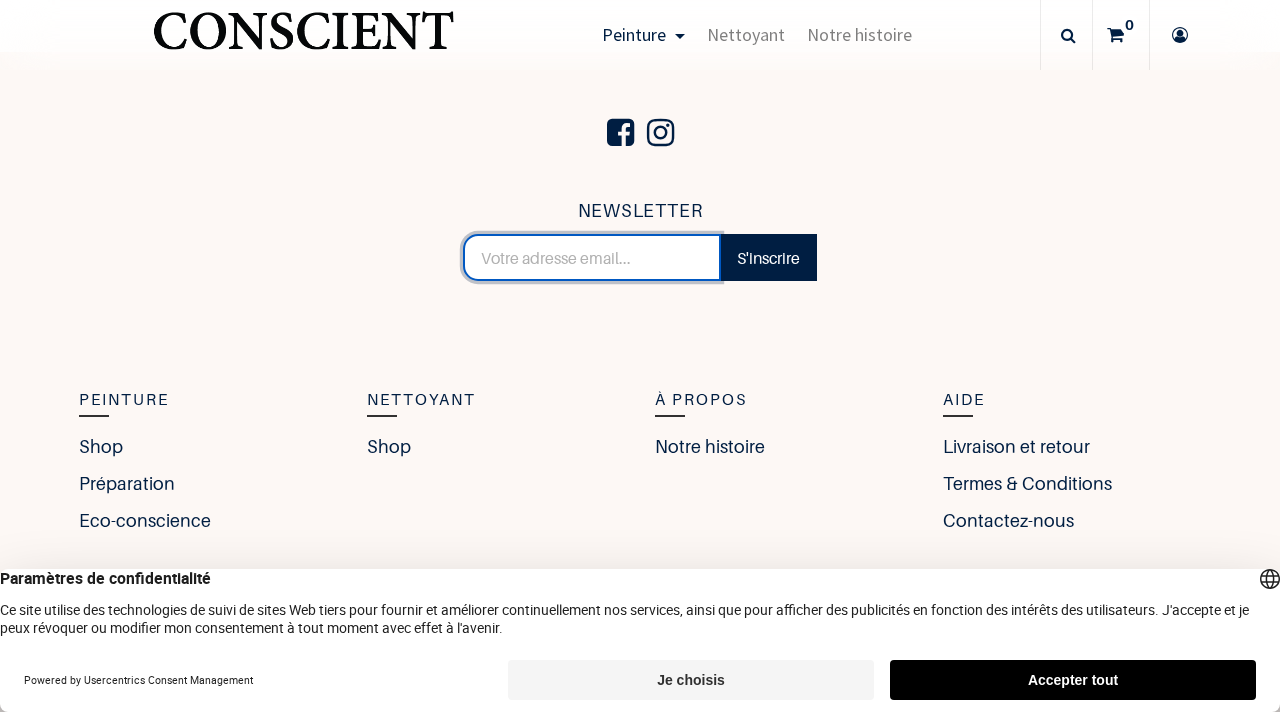 click at bounding box center (592, 258) 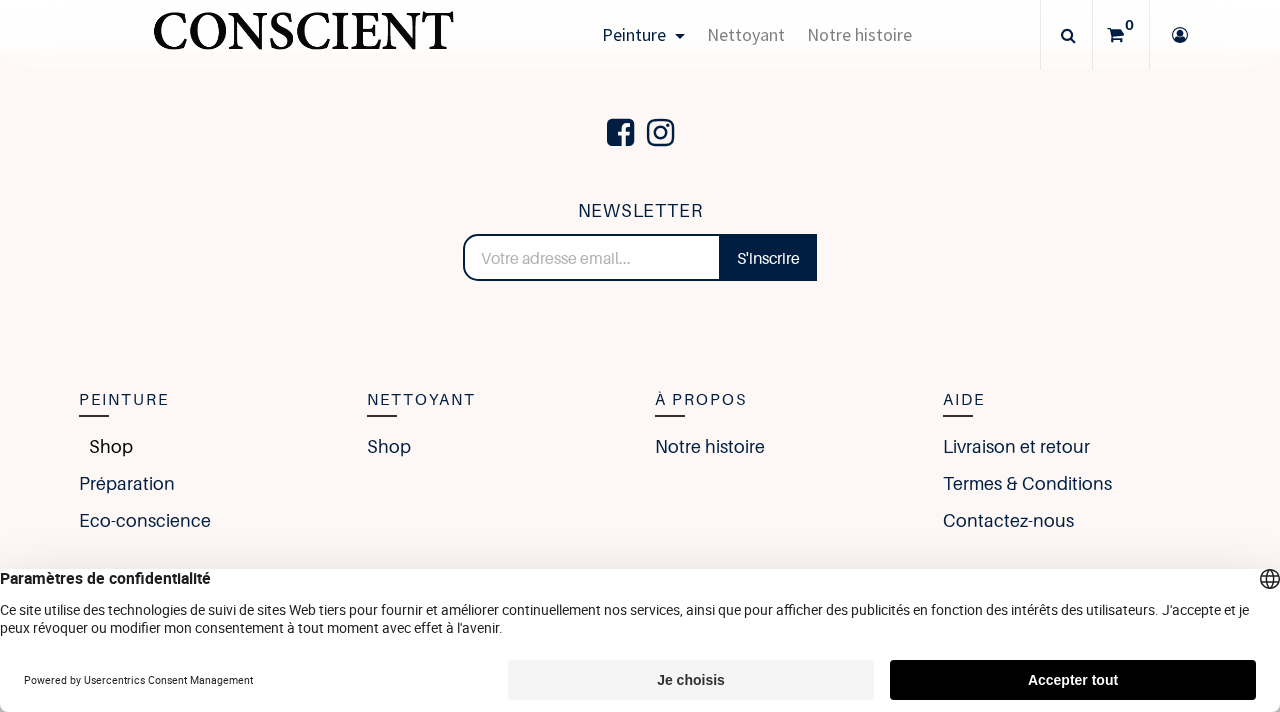 click on "Shop" at bounding box center (106, 446) 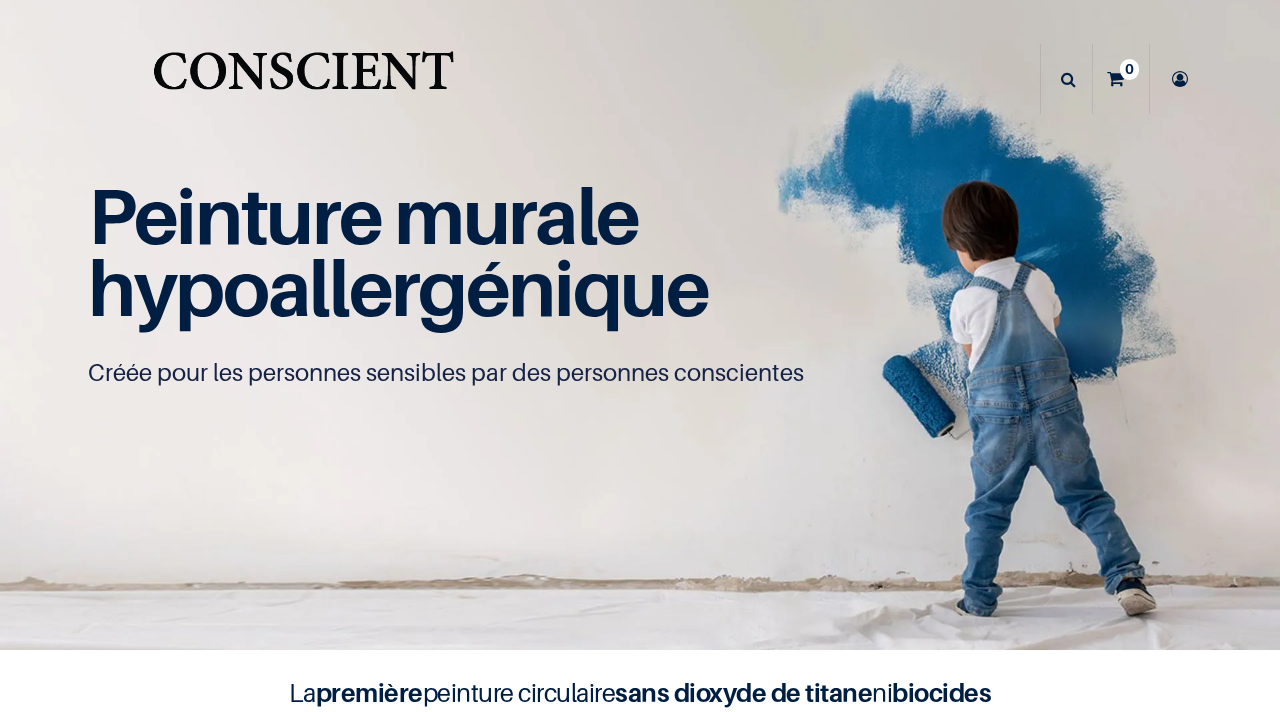 scroll, scrollTop: 0, scrollLeft: 0, axis: both 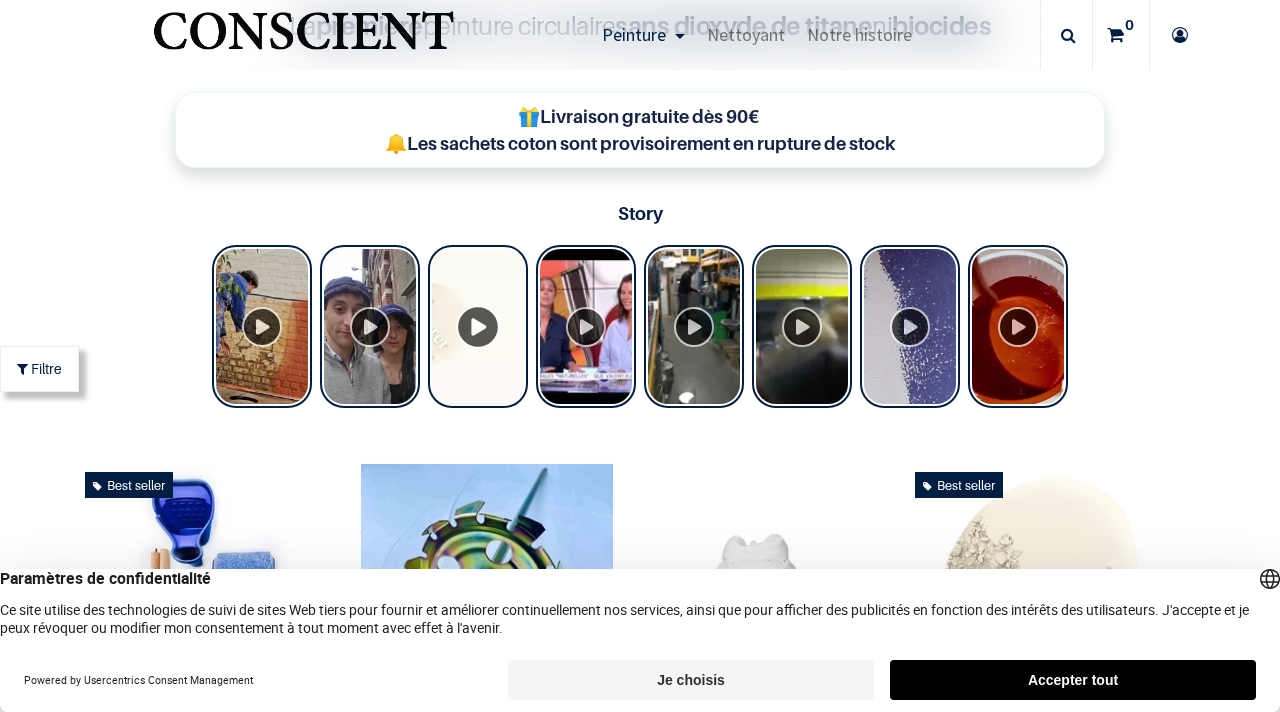 click at bounding box center (478, 326) 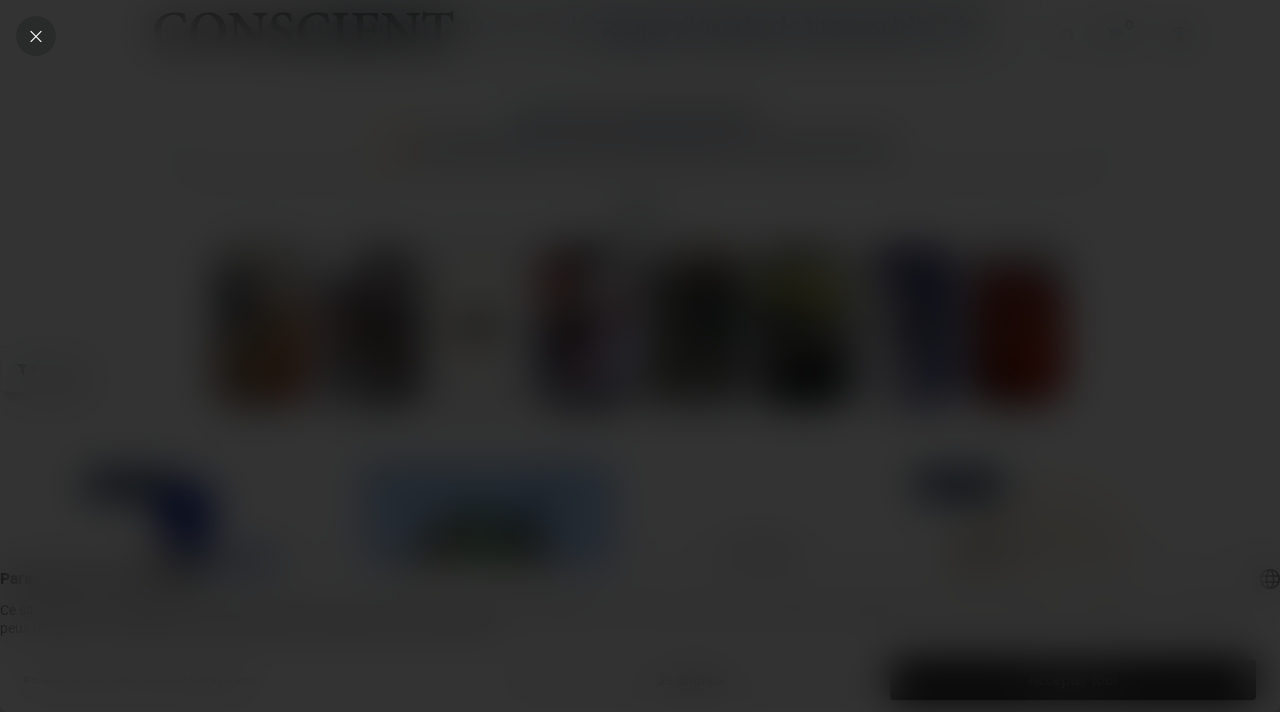click 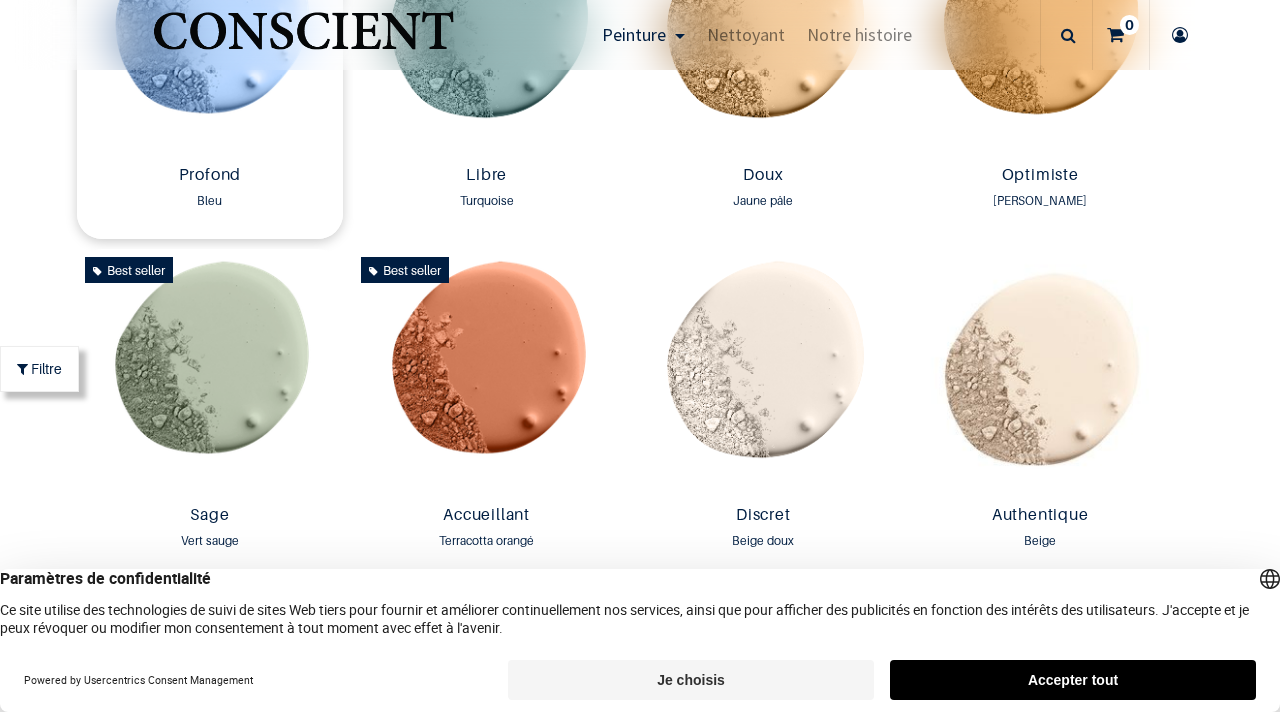 scroll, scrollTop: 1608, scrollLeft: 0, axis: vertical 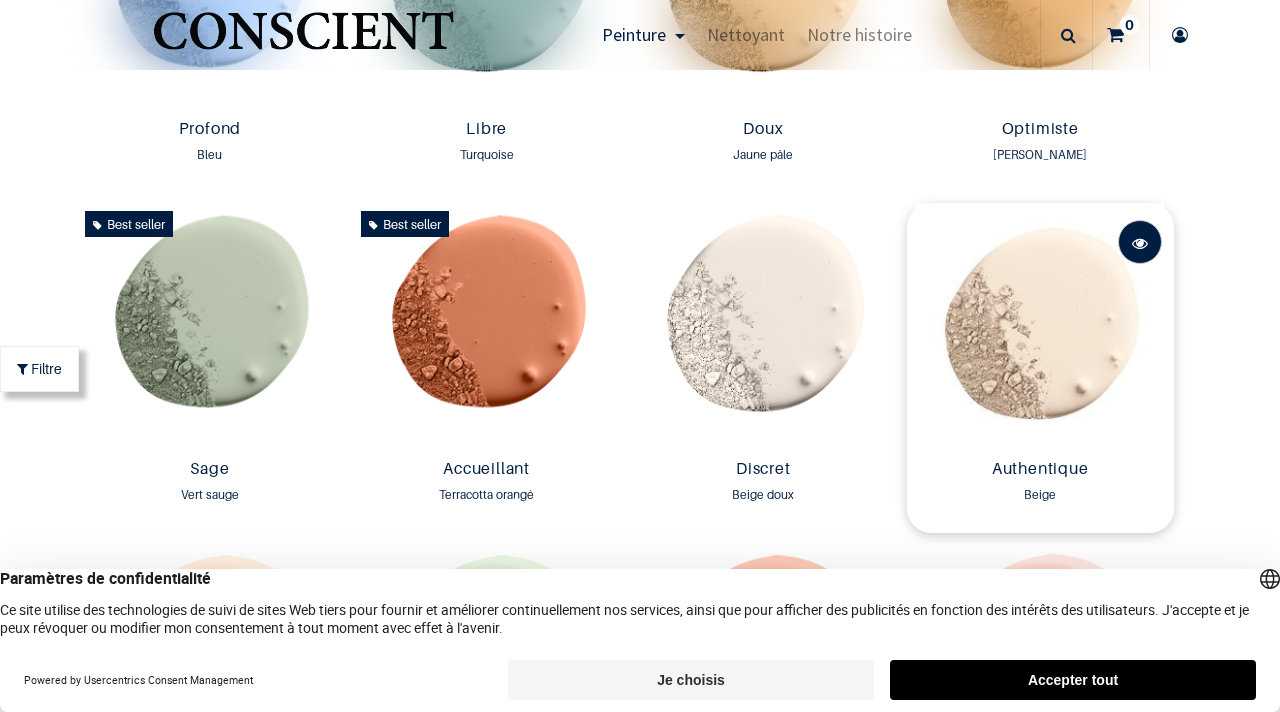click at bounding box center (1140, 243) 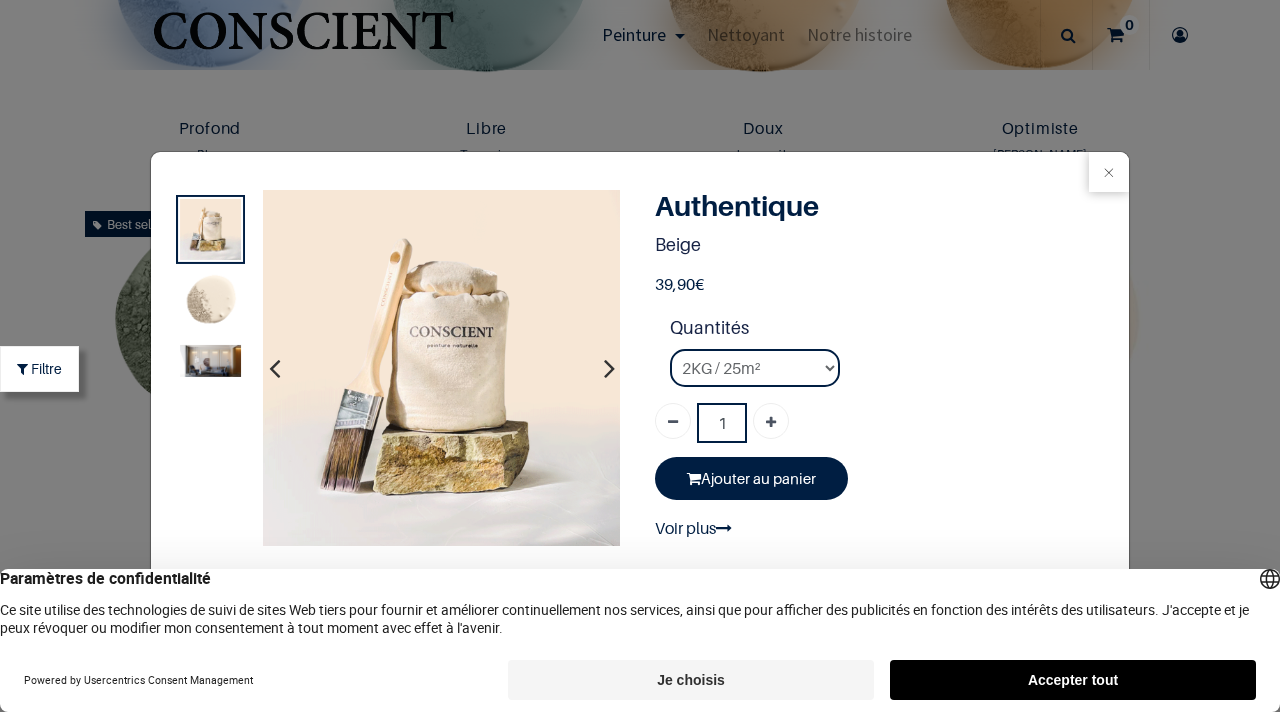 click at bounding box center (210, 361) 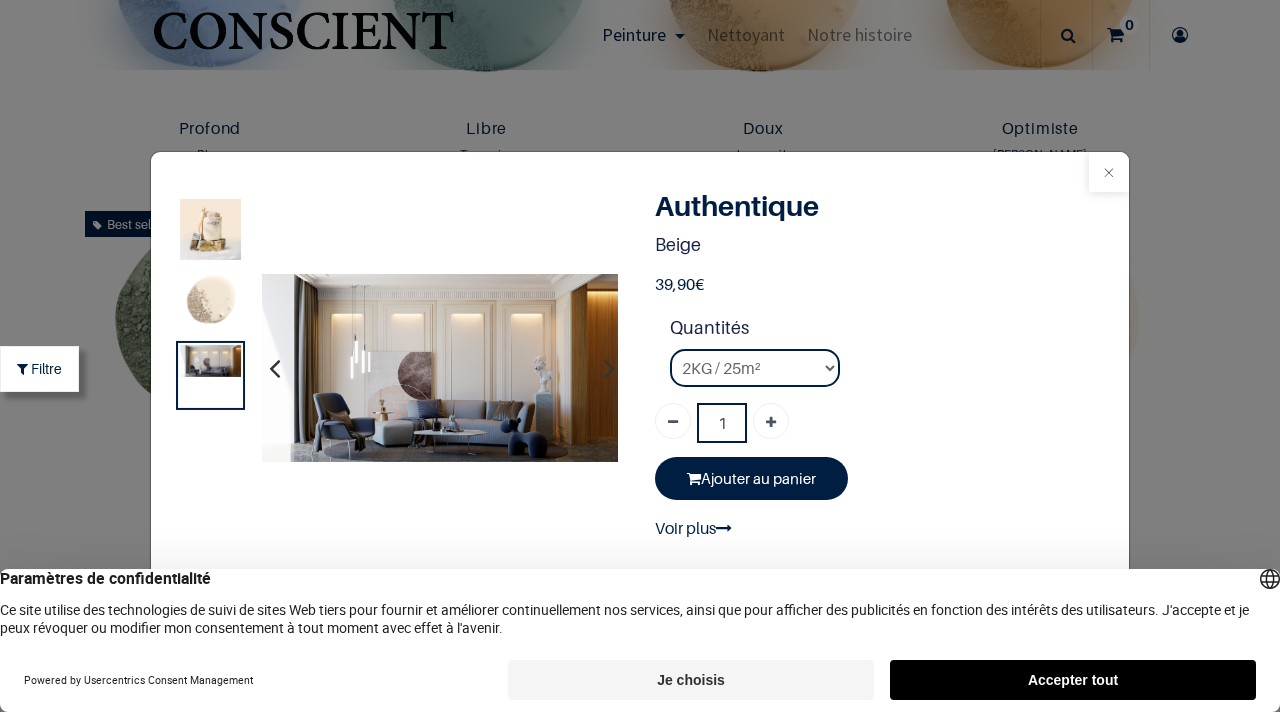 click at bounding box center (1109, 172) 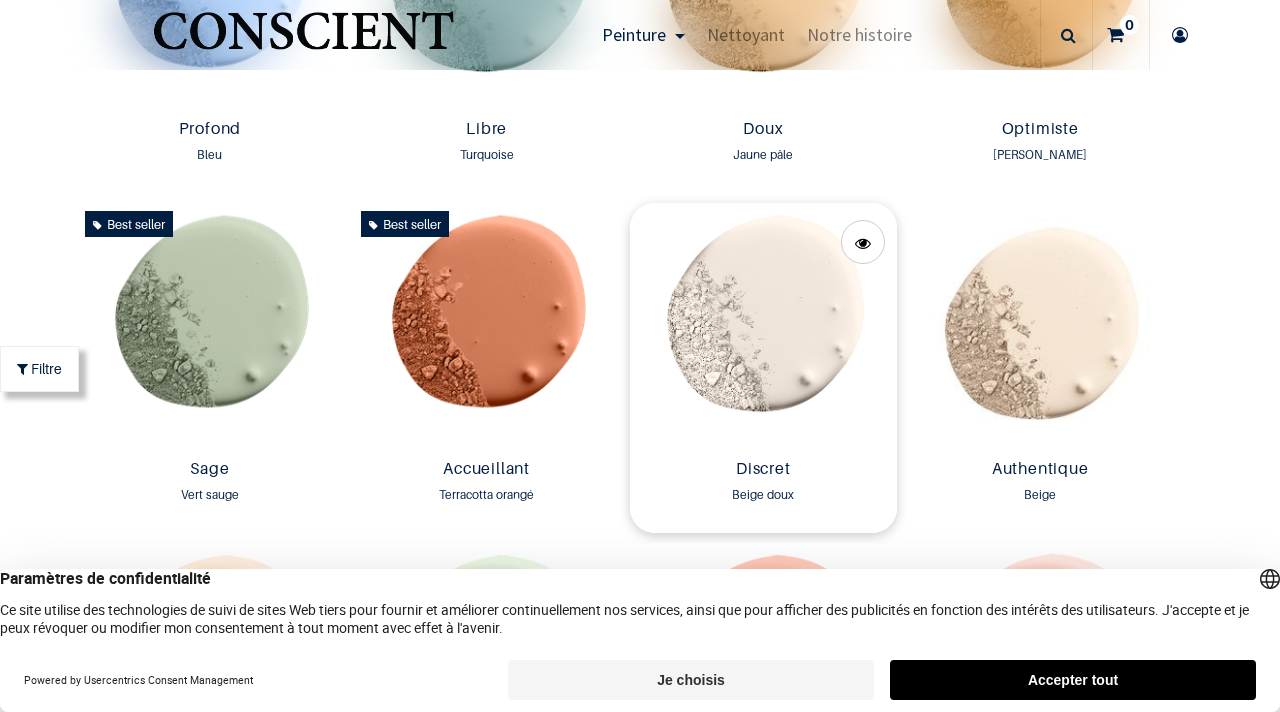 click at bounding box center [763, 327] 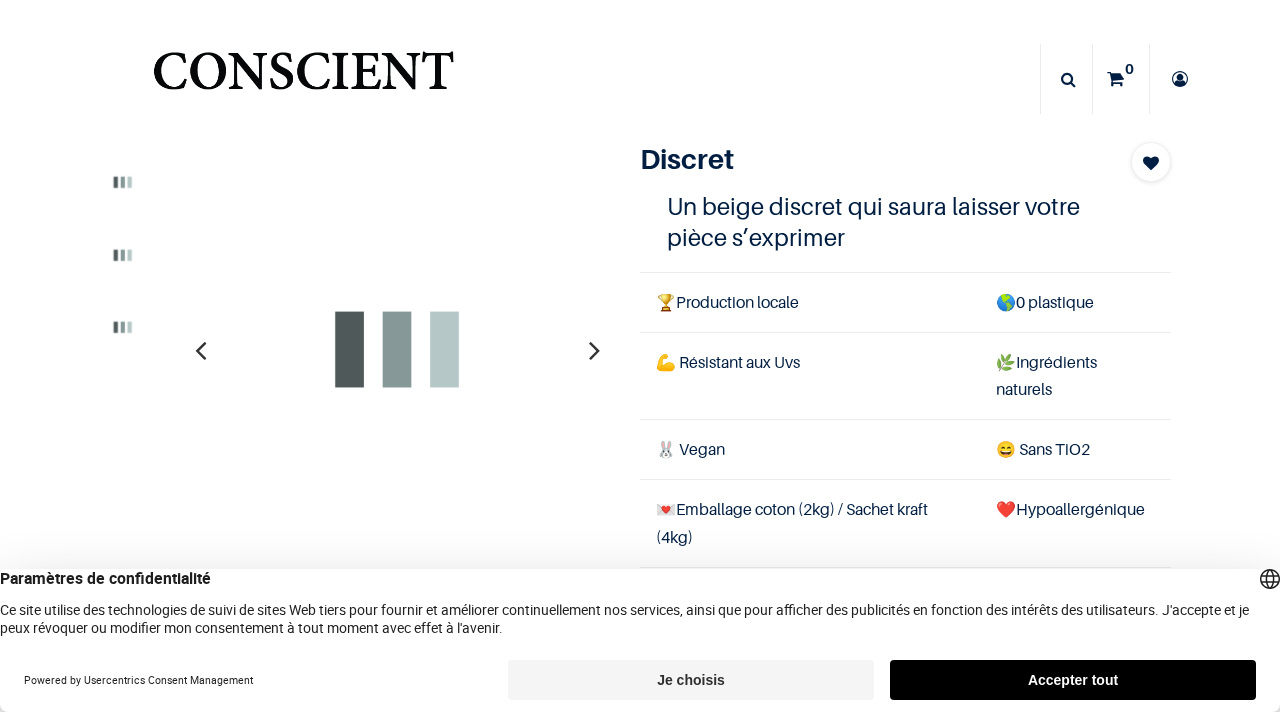 scroll, scrollTop: 0, scrollLeft: 0, axis: both 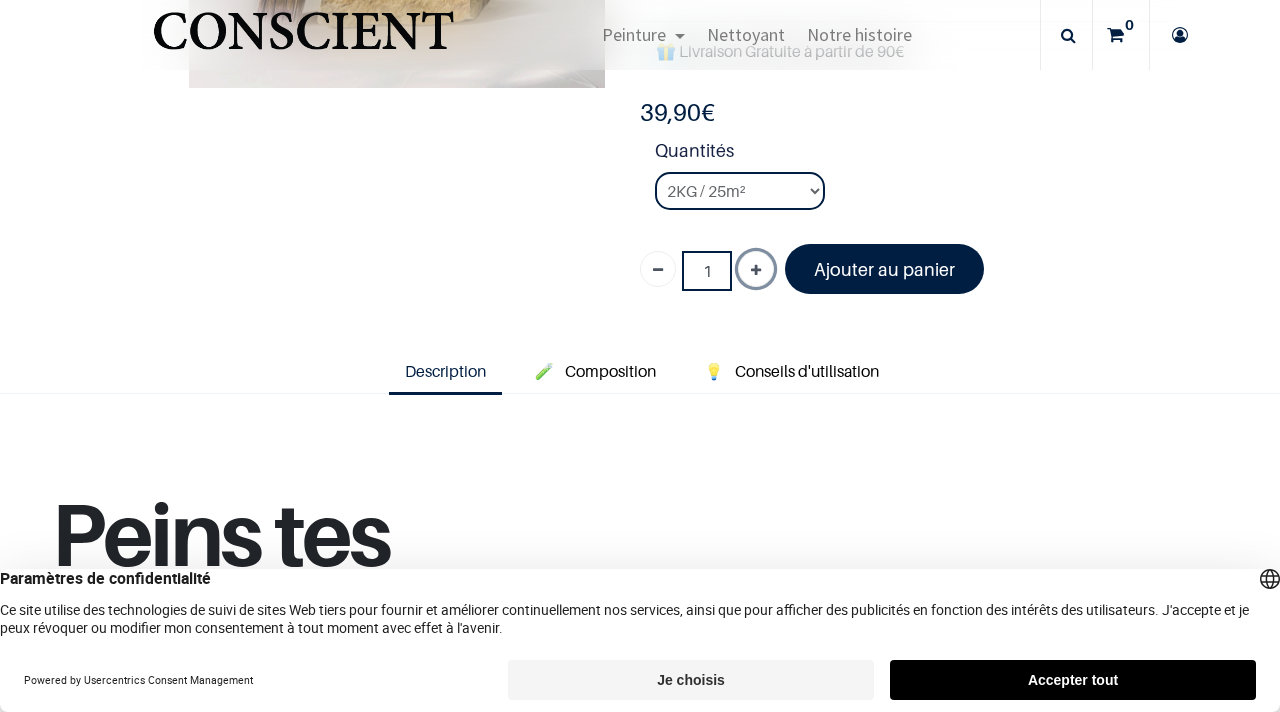 click at bounding box center [756, 271] 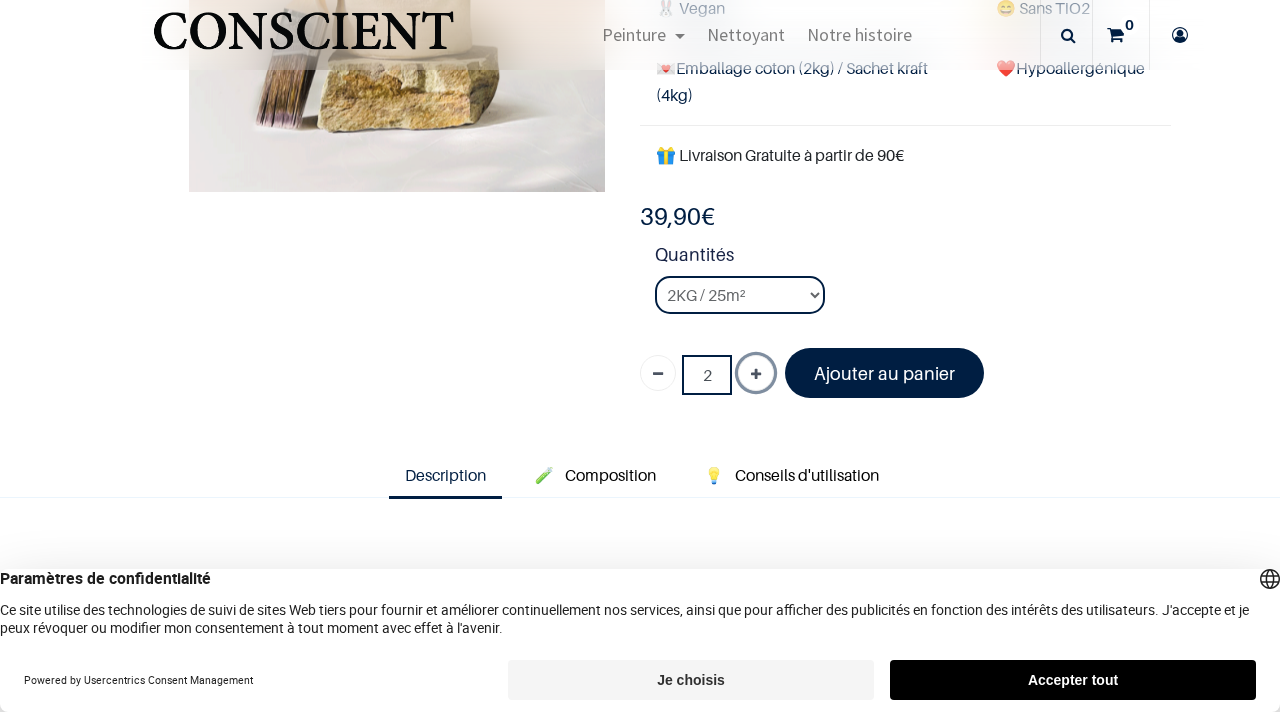 scroll, scrollTop: 321, scrollLeft: 0, axis: vertical 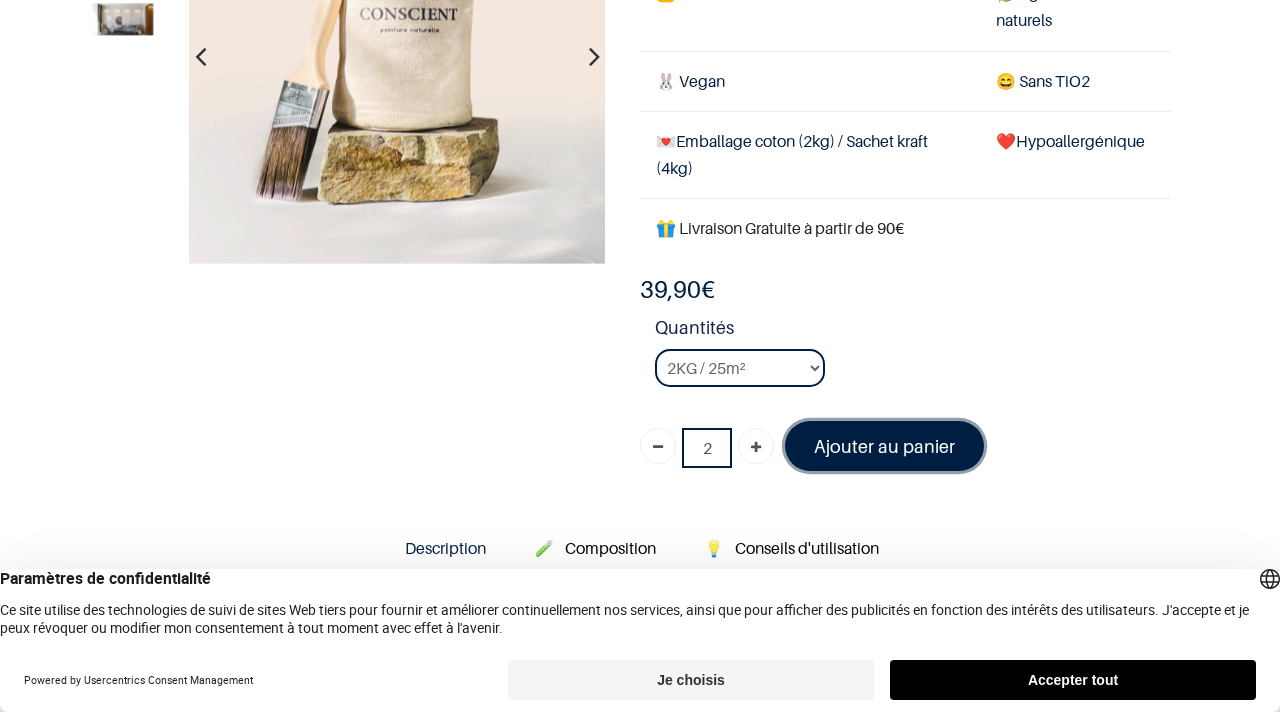 click on "Ajouter au panier" at bounding box center (884, 446) 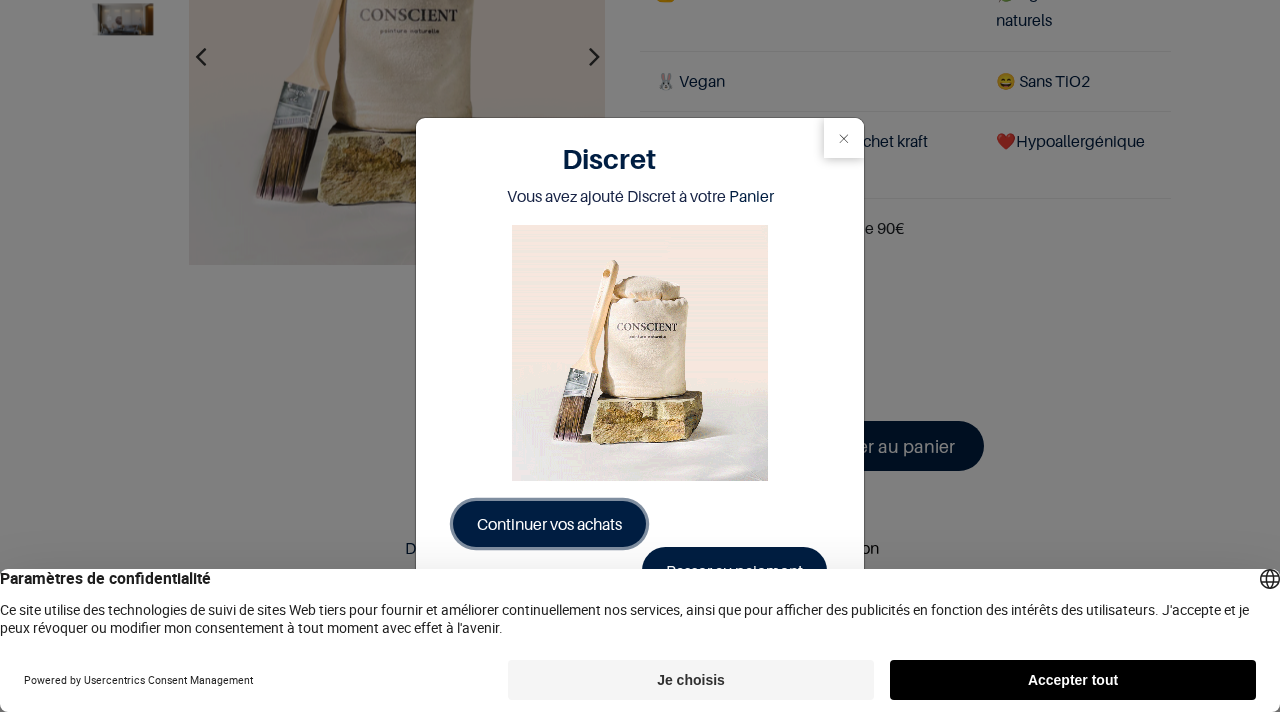 click on "Continuer vos achats" at bounding box center [549, 524] 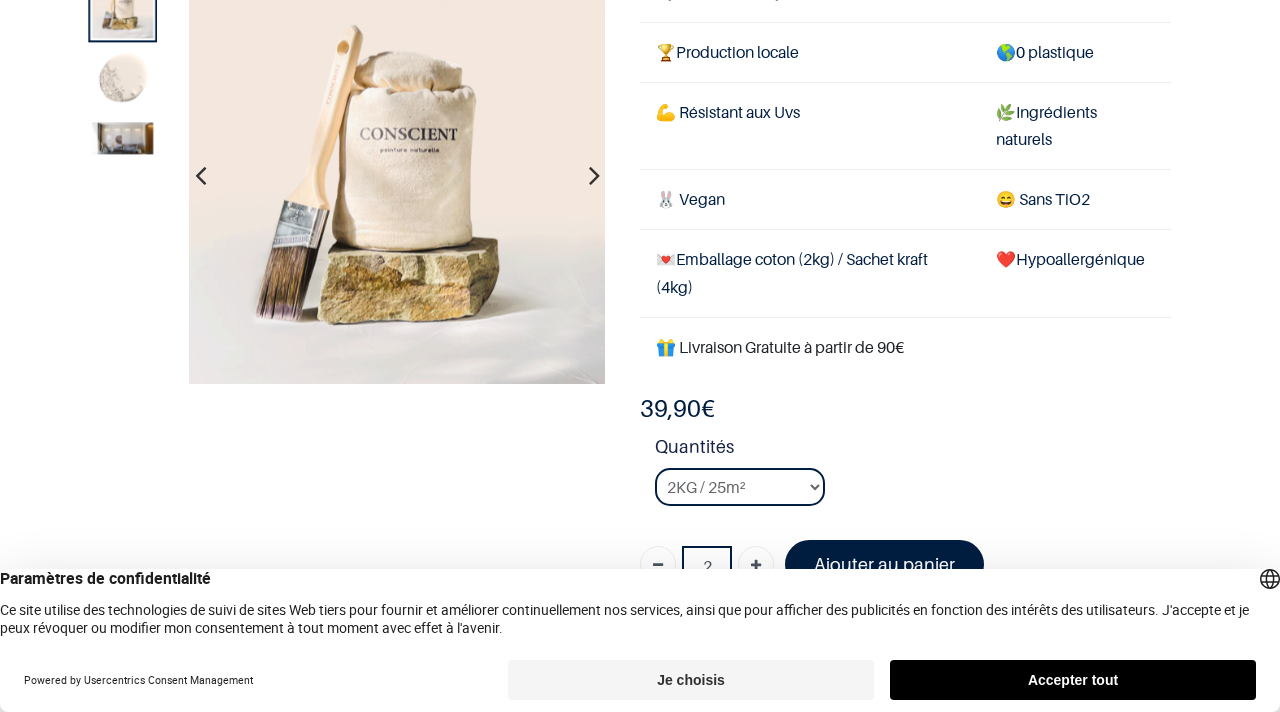 scroll, scrollTop: 0, scrollLeft: 0, axis: both 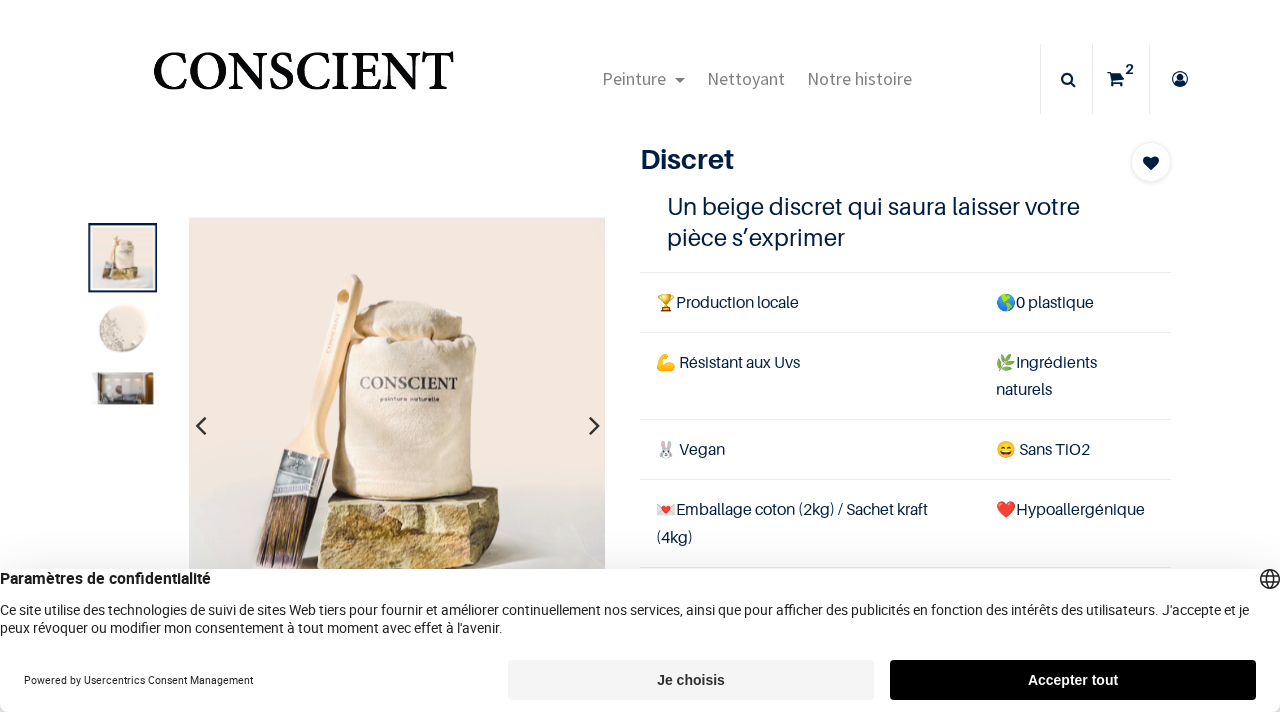 click on "2" at bounding box center [1129, 69] 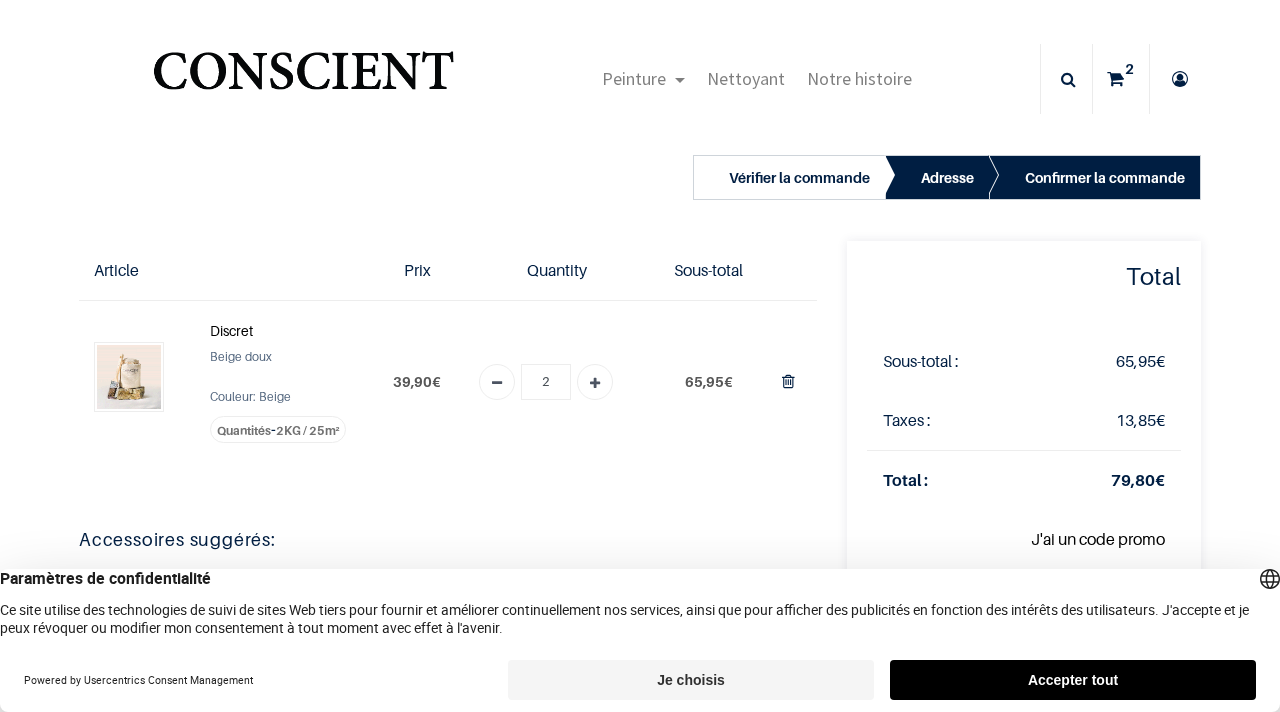 scroll, scrollTop: 0, scrollLeft: 0, axis: both 